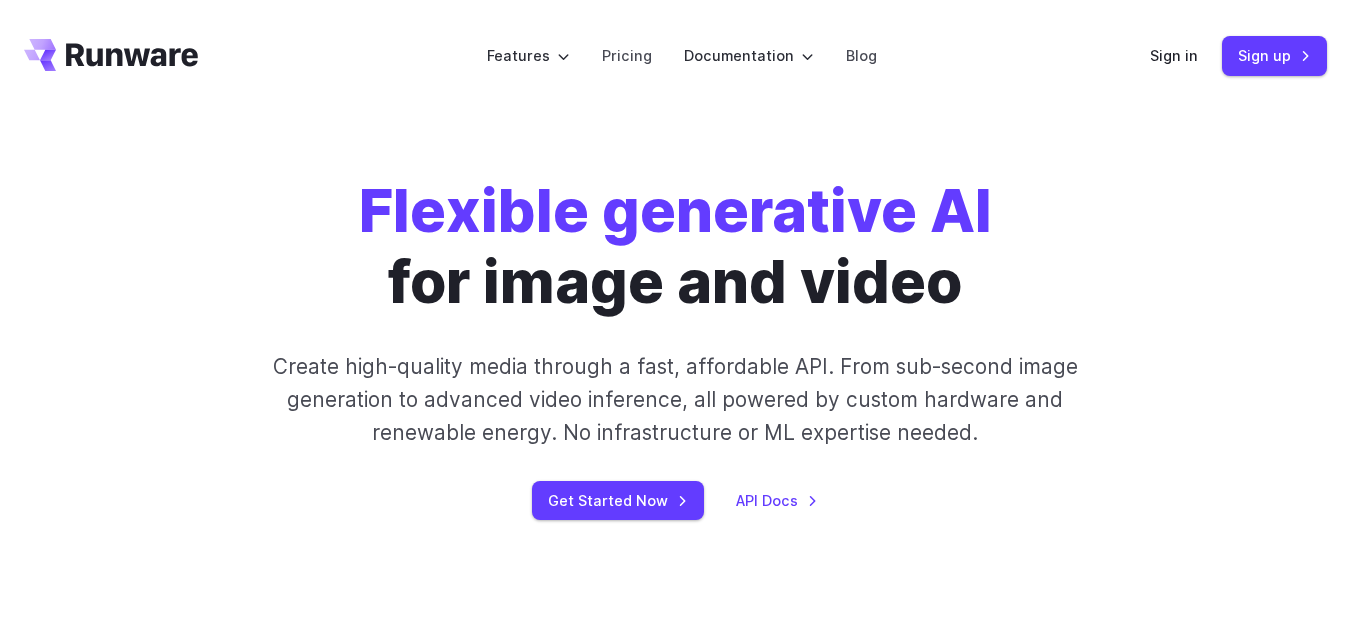 click on "Sign in" at bounding box center (1174, 55) 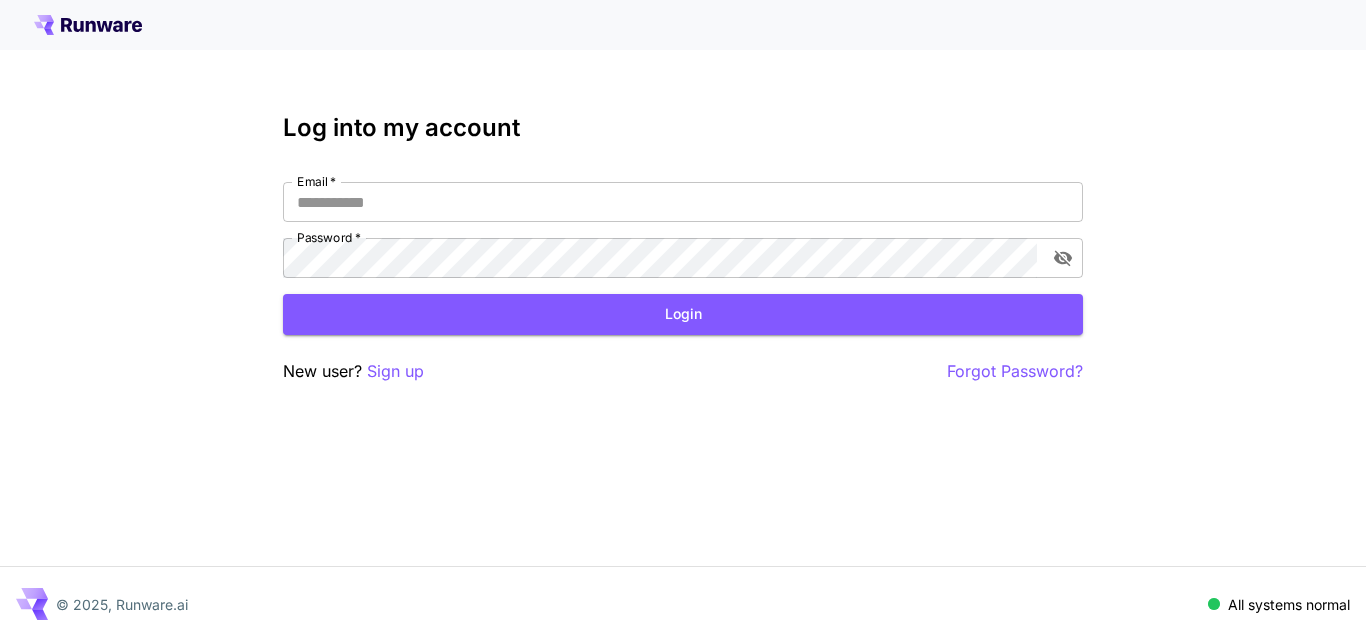 scroll, scrollTop: 0, scrollLeft: 0, axis: both 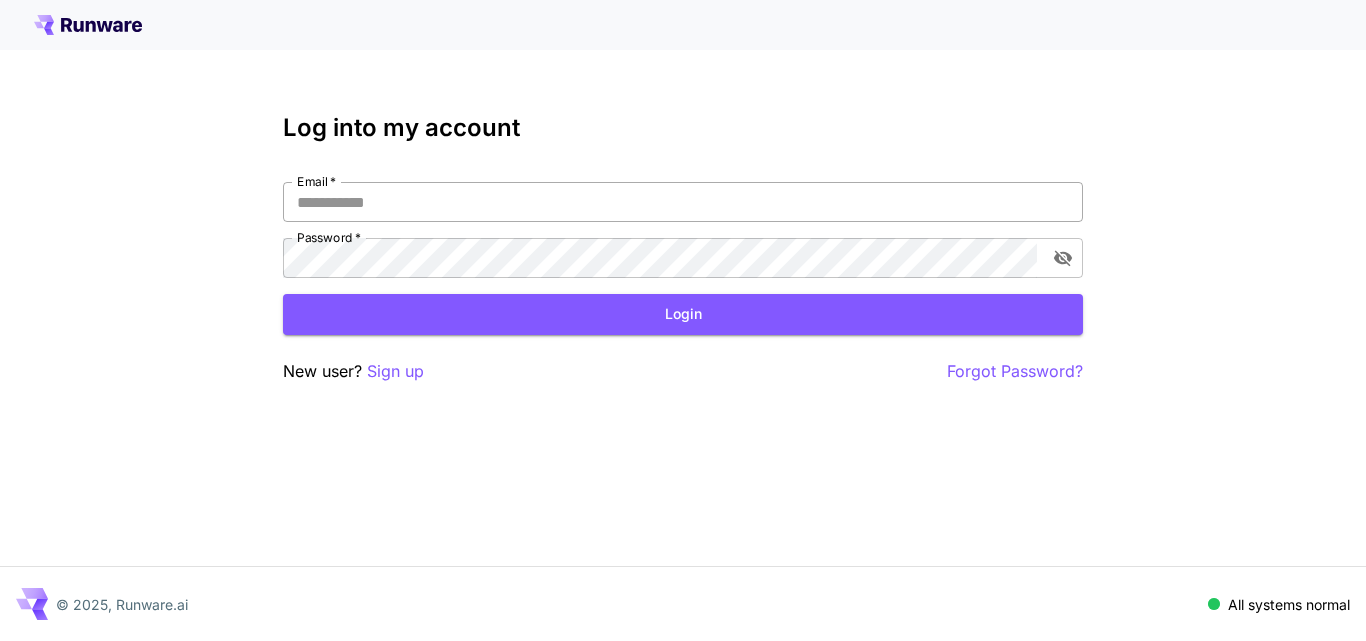 click on "Email   *" at bounding box center [683, 202] 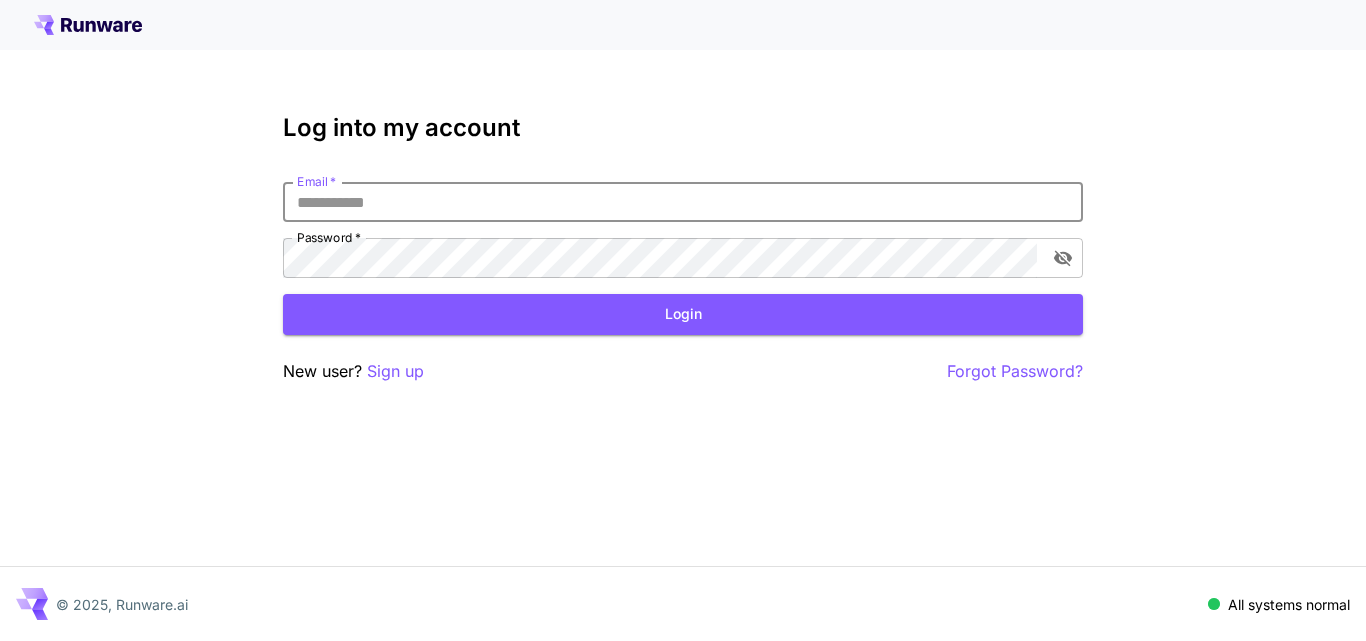 click on "Email   *" at bounding box center (683, 202) 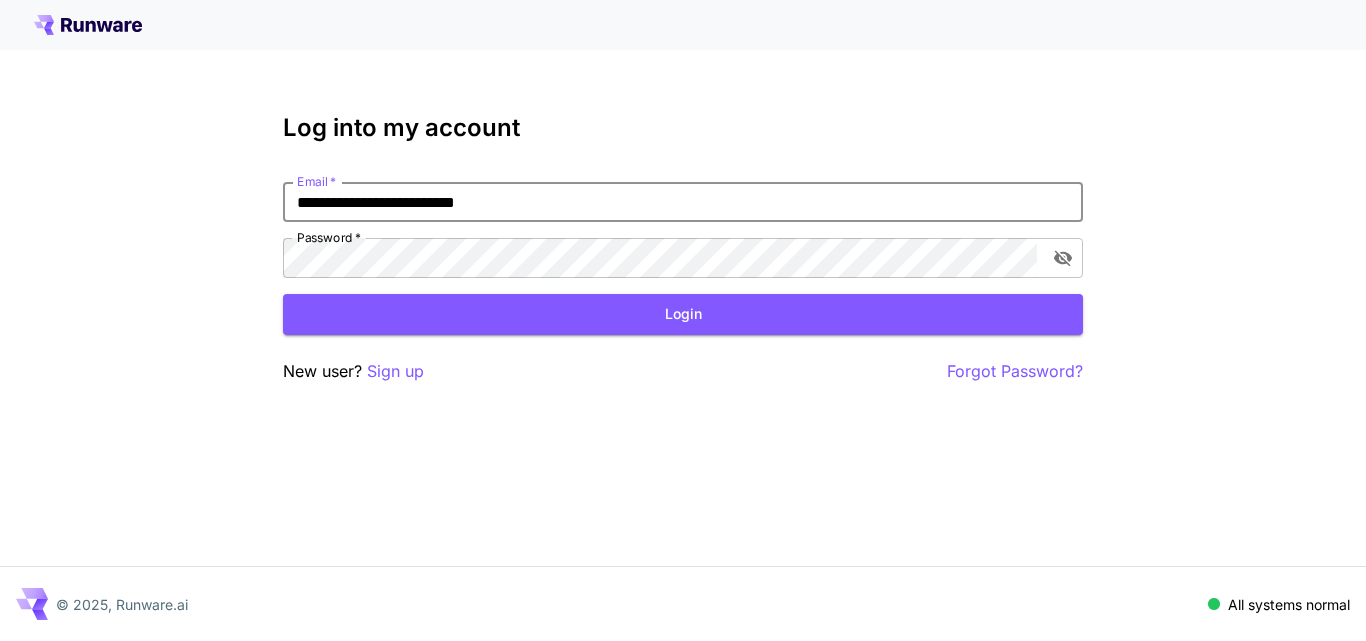 type on "**********" 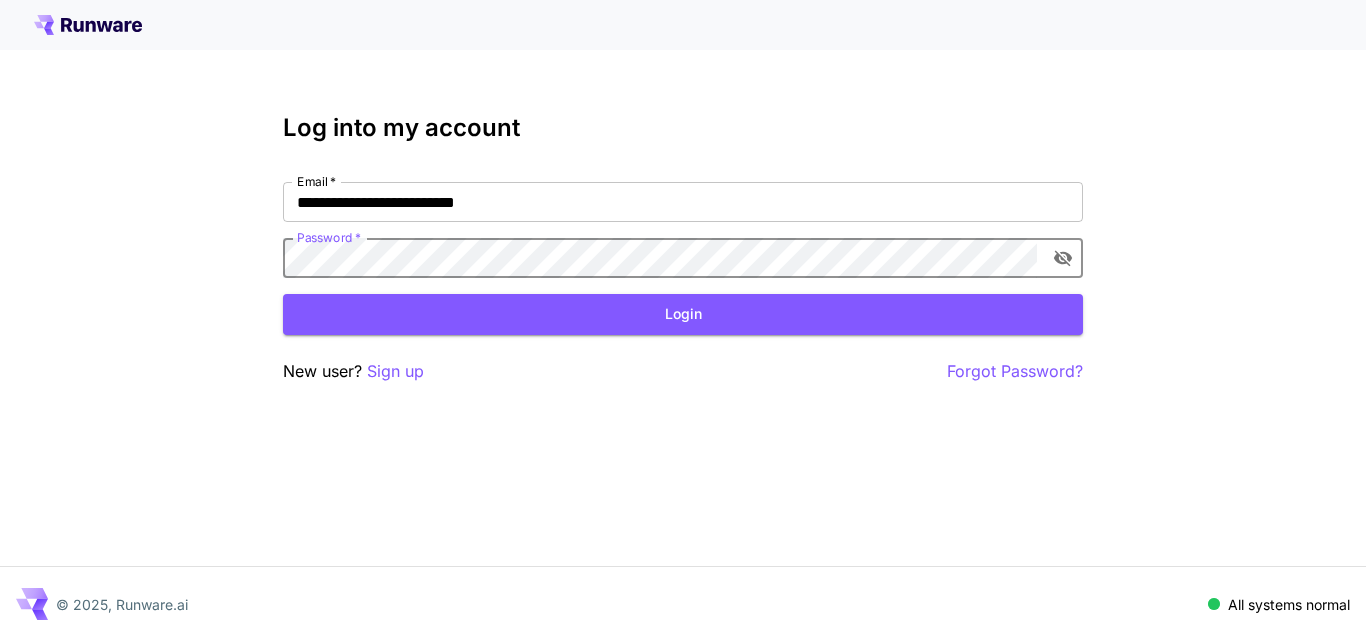 click on "Login" at bounding box center [683, 314] 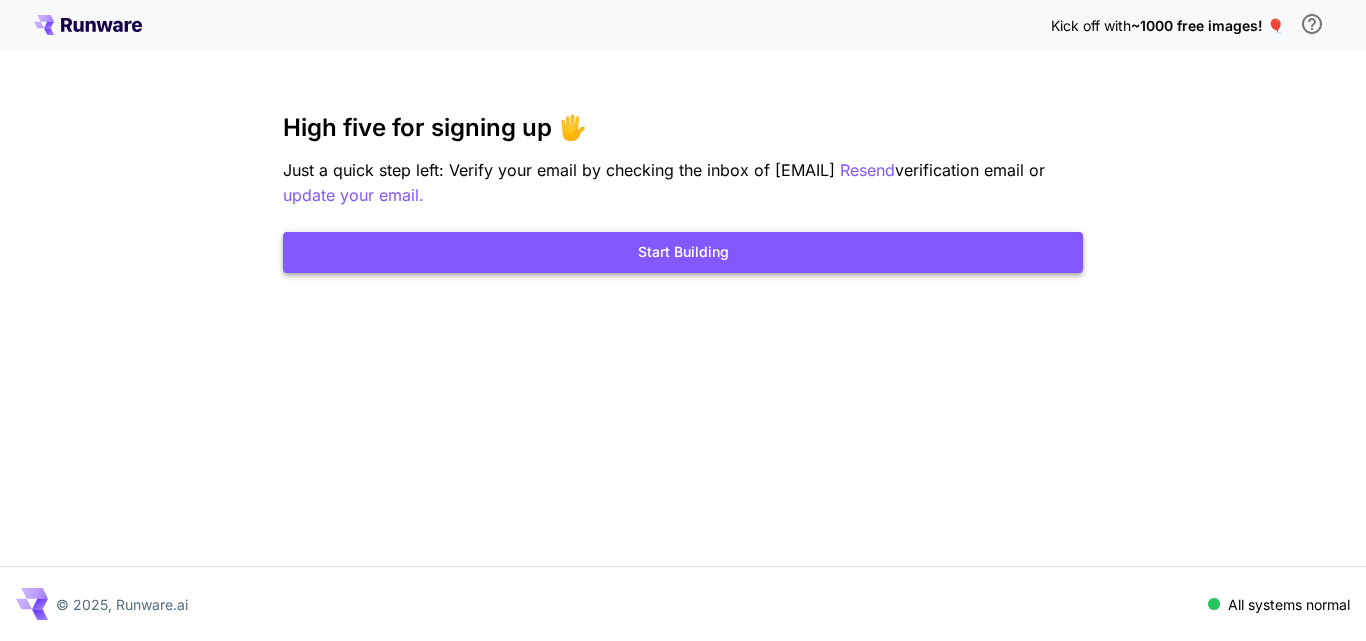 click on "Start Building" at bounding box center [683, 252] 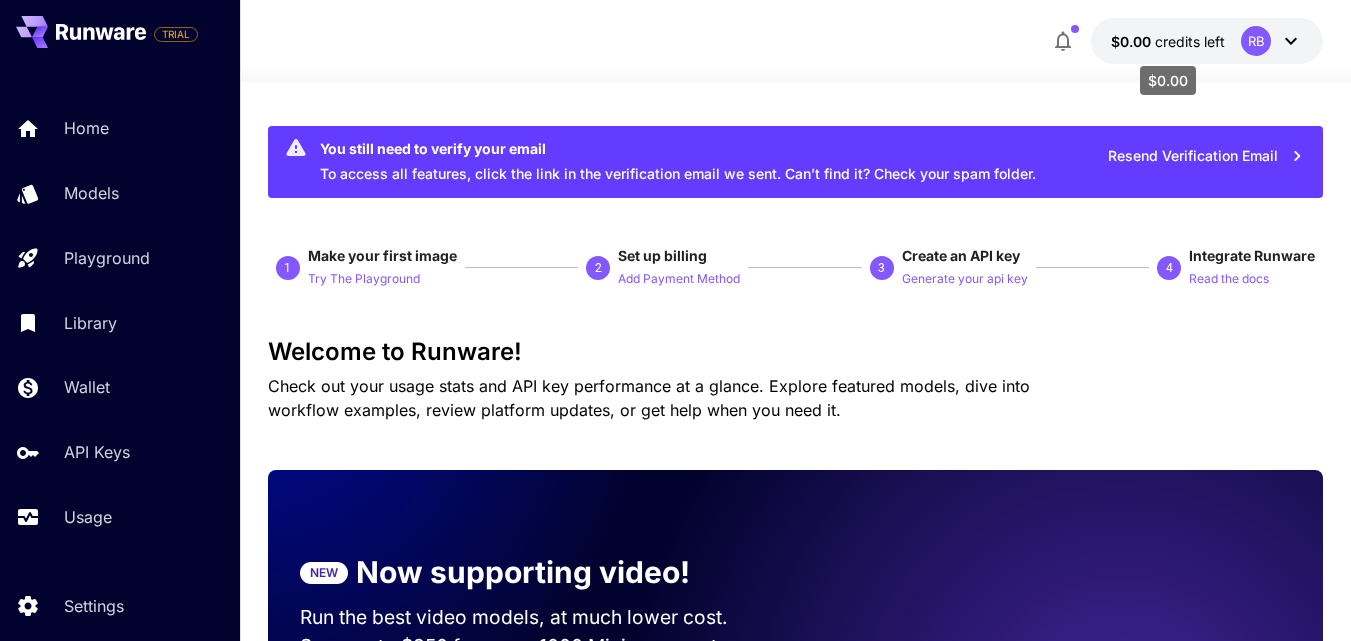 click on "$0.00" at bounding box center (1133, 41) 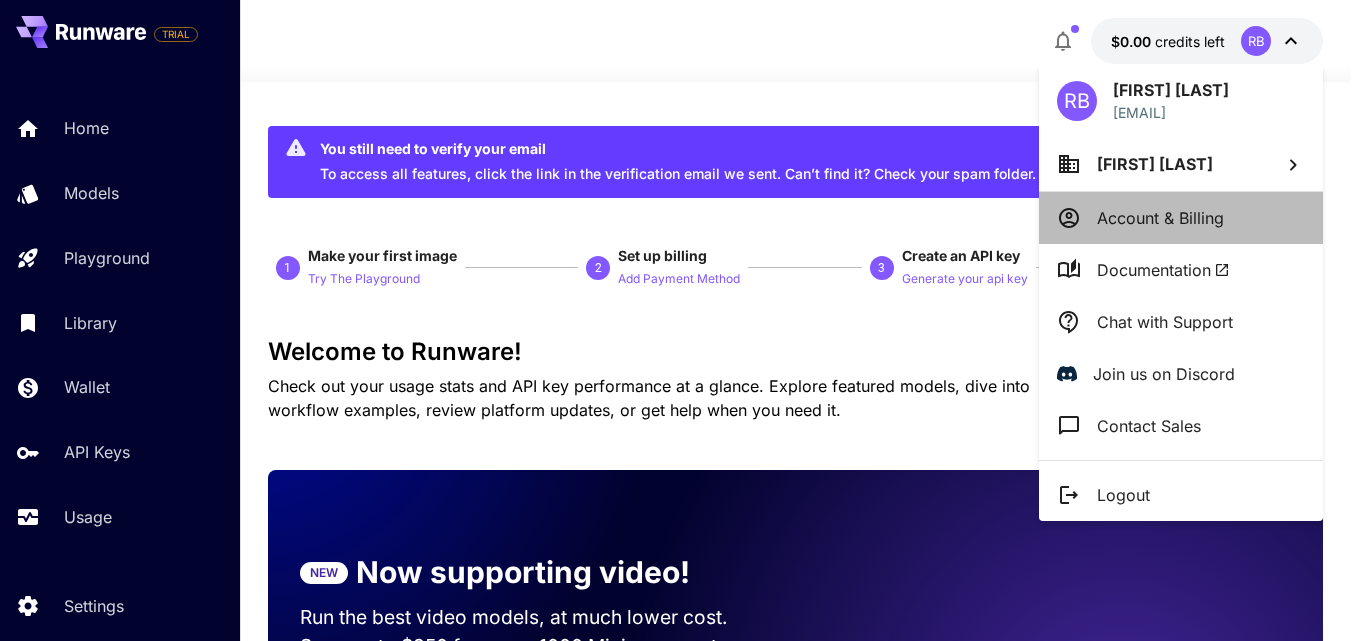 click on "Account & Billing" at bounding box center [1160, 218] 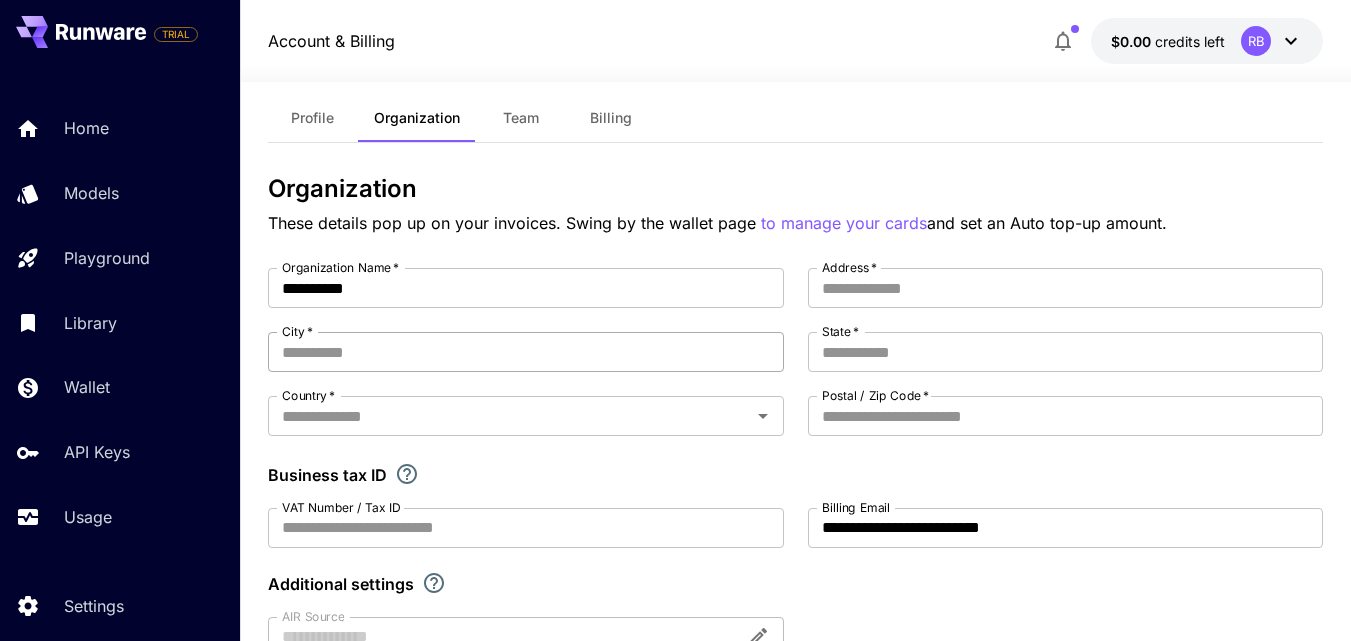 scroll, scrollTop: 0, scrollLeft: 0, axis: both 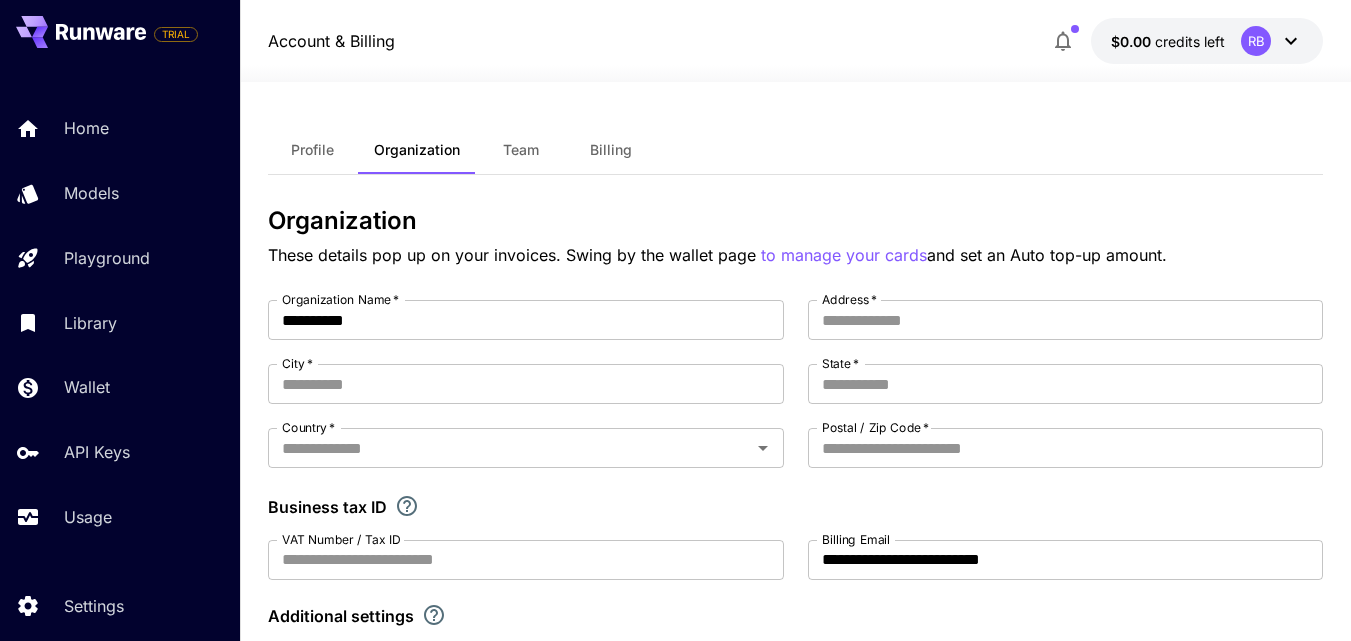 click on "Billing" at bounding box center [611, 150] 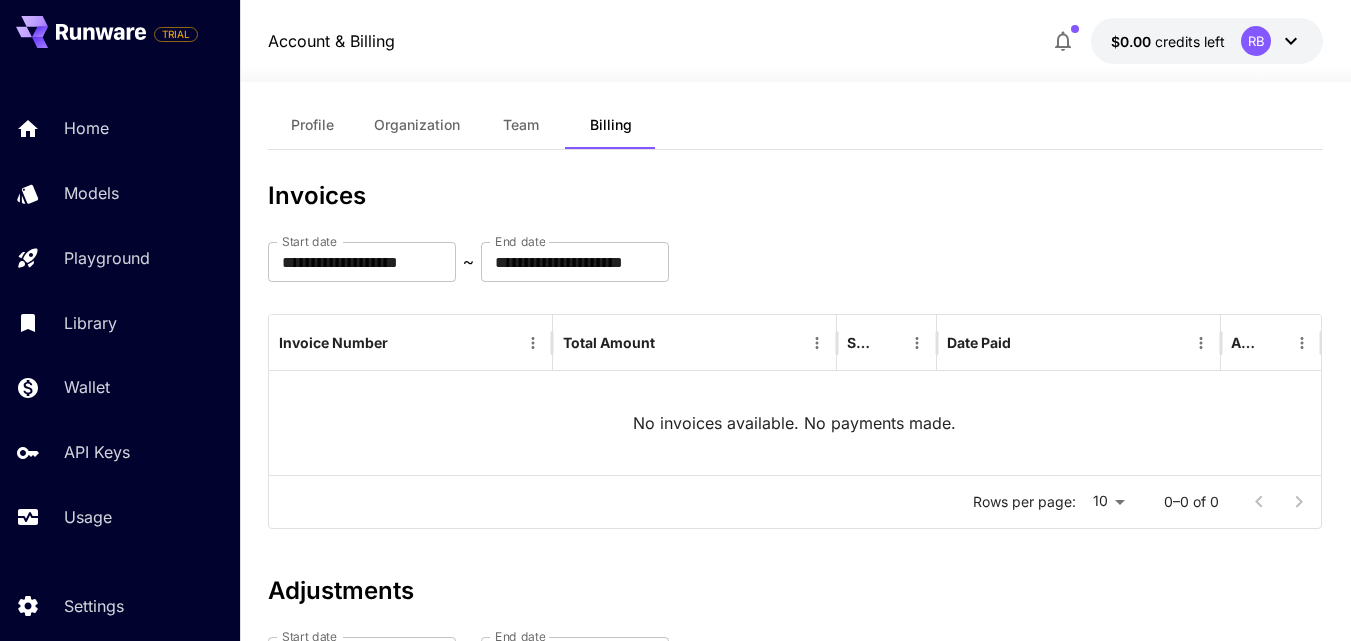 scroll, scrollTop: 0, scrollLeft: 0, axis: both 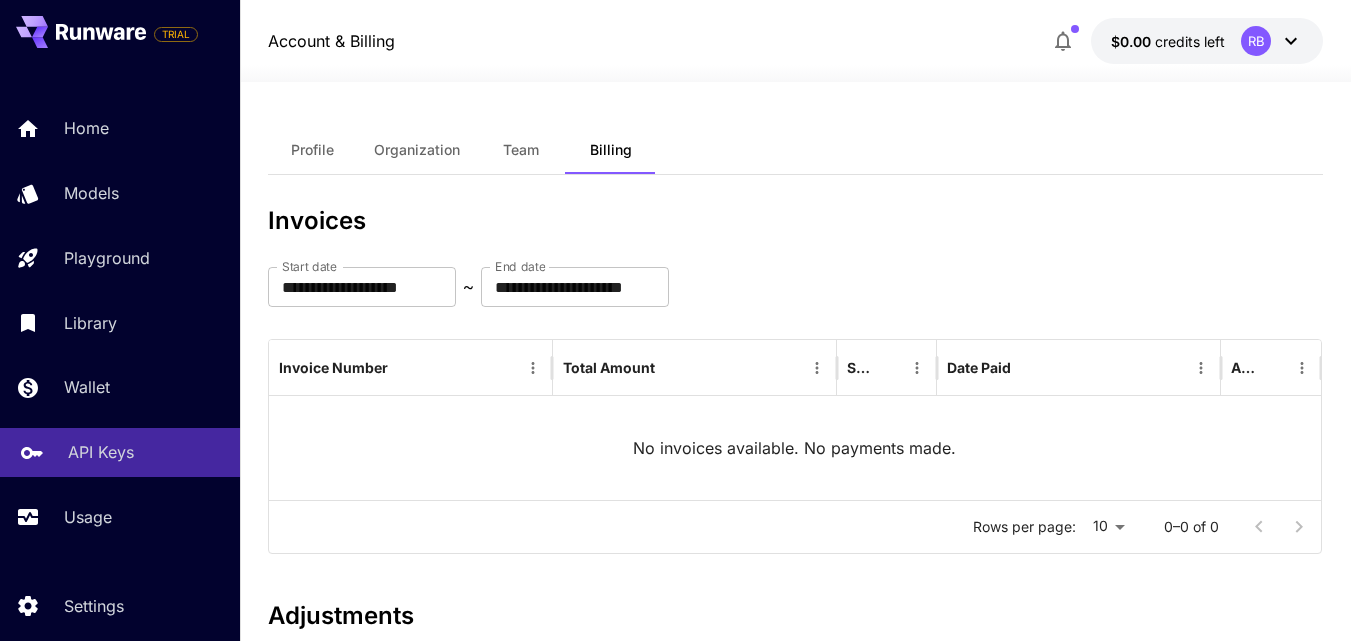 click on "API Keys" at bounding box center [101, 452] 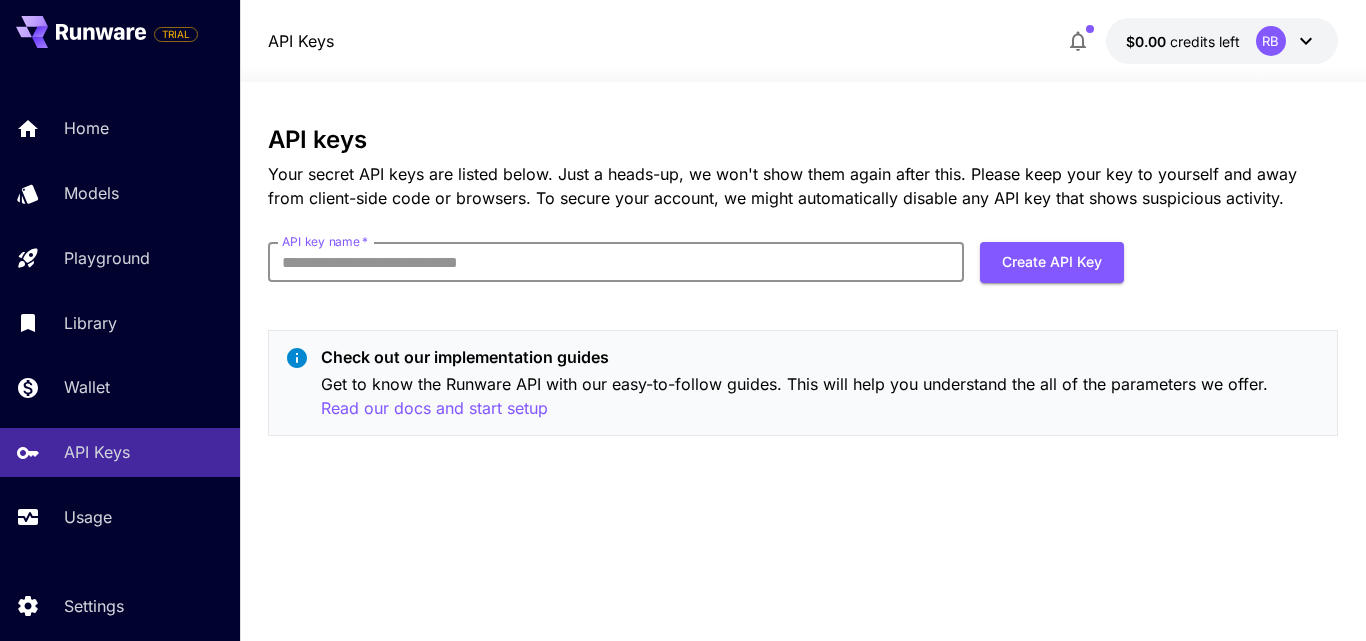 click on "API key name   *" at bounding box center (616, 262) 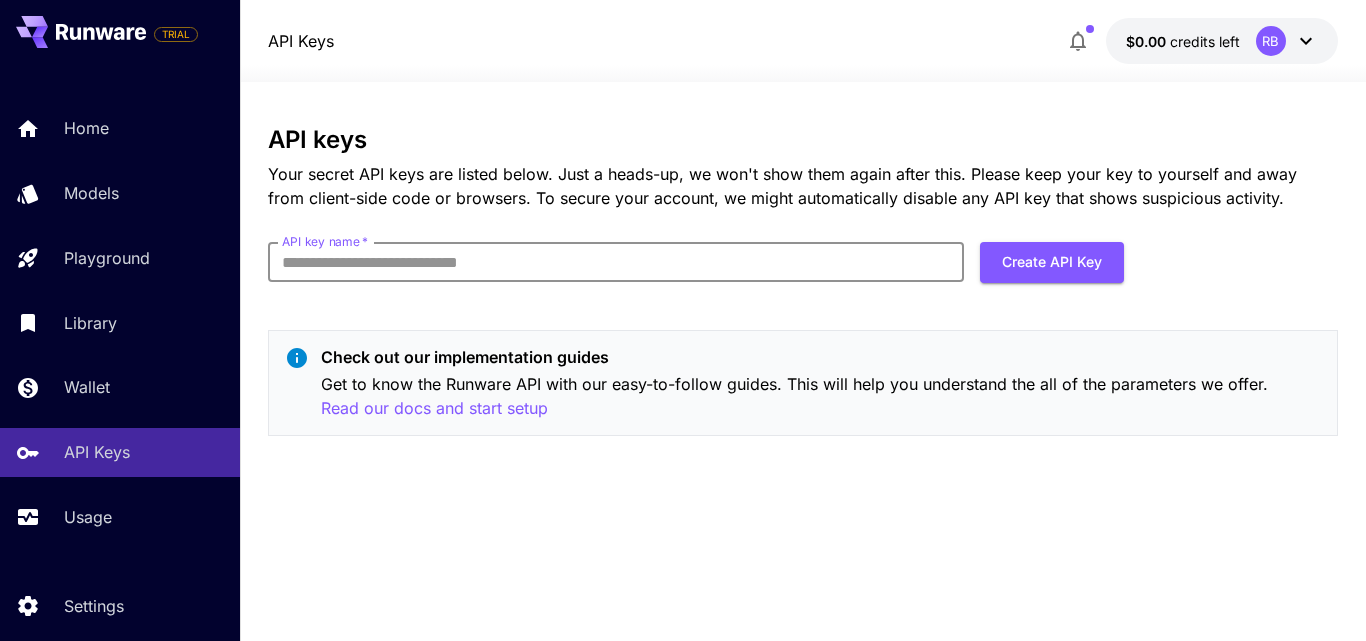 click on "API keys Your secret API keys are listed below. Just a heads-up, we won't show them again after this. Please keep your key to yourself and away from client-side code or browsers. To secure your account, we might automatically disable any API key that shows suspicious activity. API key name   * API key name   * Create API Key Check out our implementation guides Get to know the Runware API with our easy-to-follow guides. This will help you understand the all of the parameters we offer.   Read our docs and start setup" at bounding box center [803, 289] 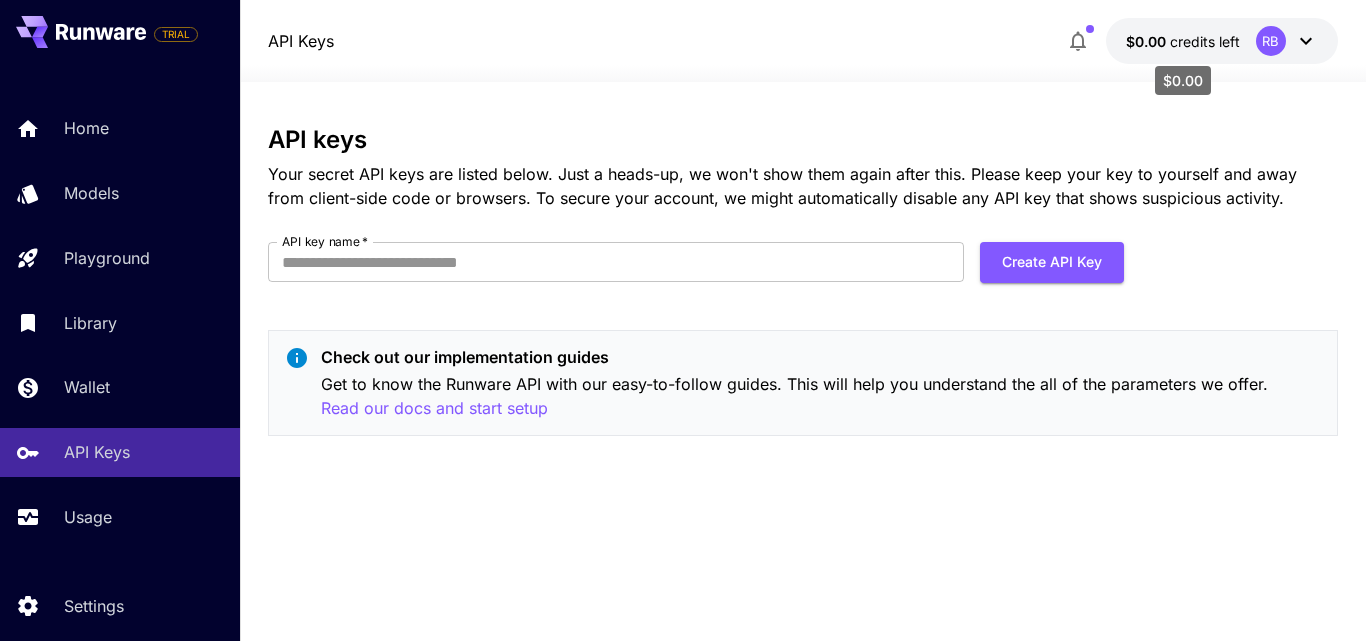click on "credits left" at bounding box center (1205, 41) 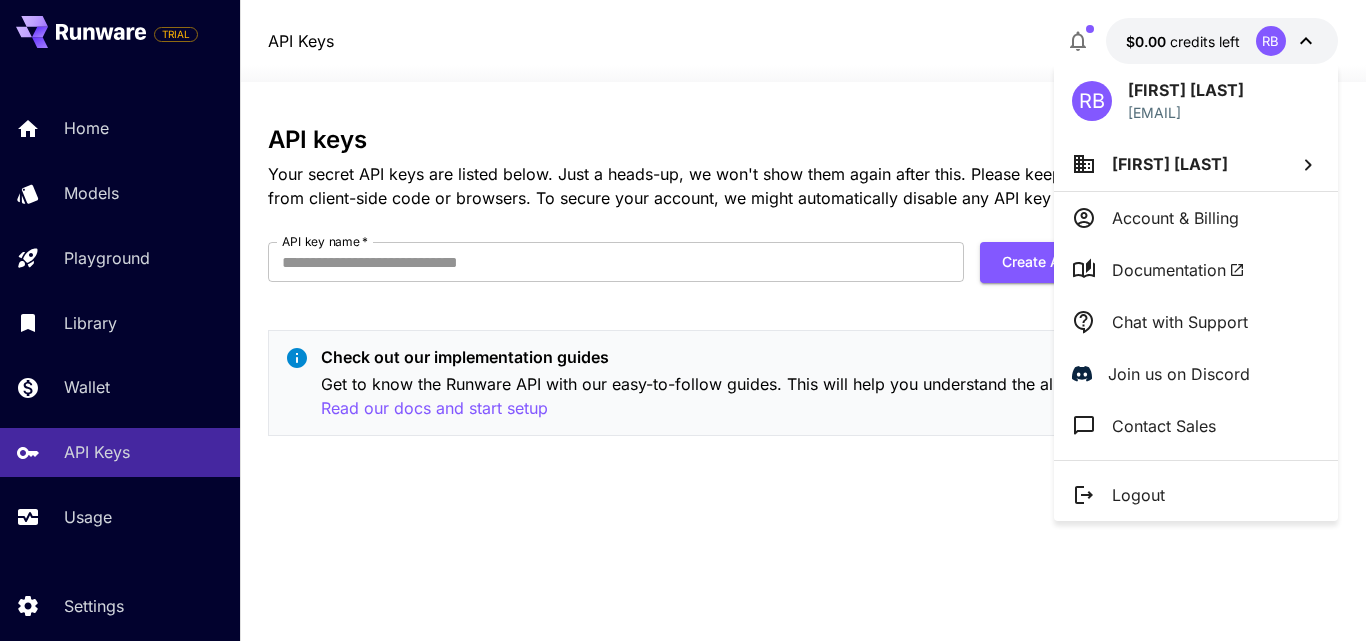 click on "Chat with Support" at bounding box center [1180, 322] 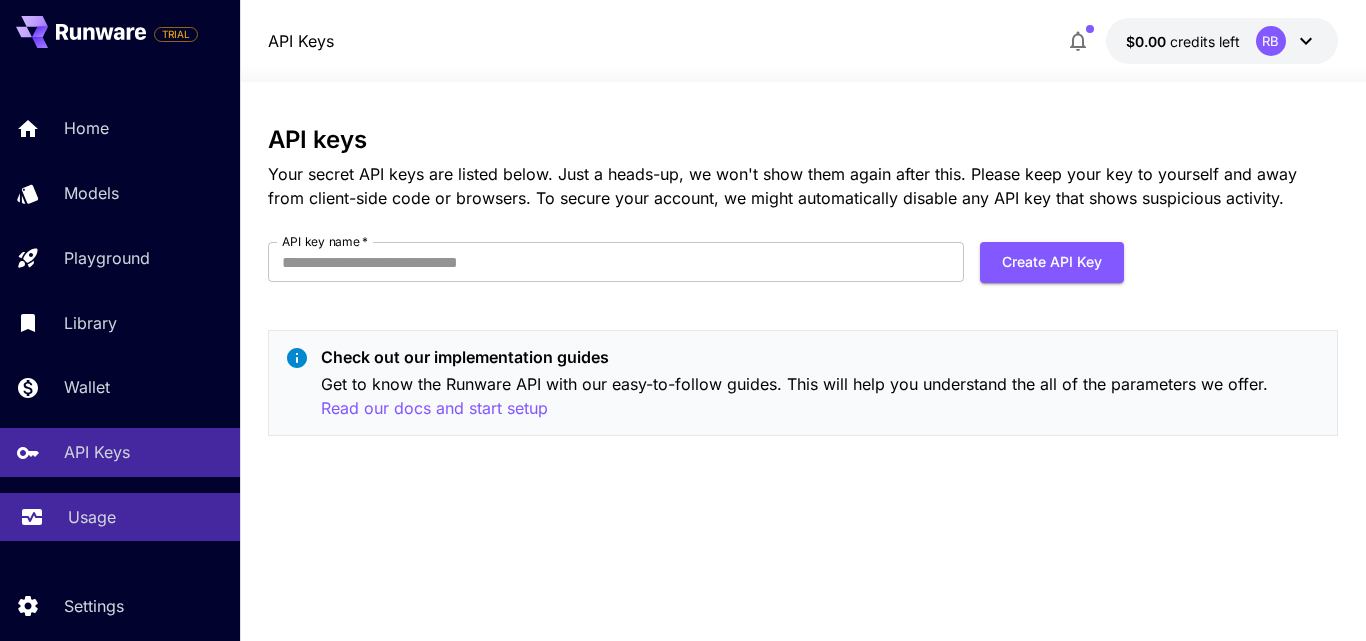 click on "Usage" at bounding box center [120, 517] 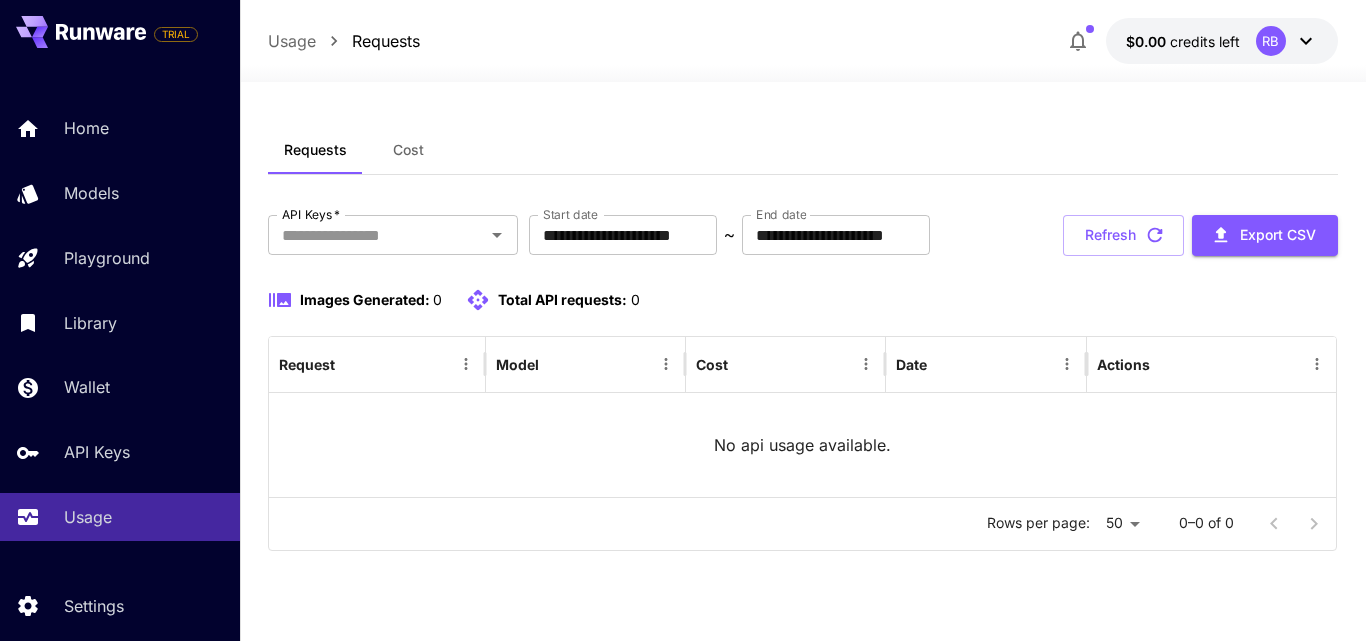click on "Cost" at bounding box center [408, 150] 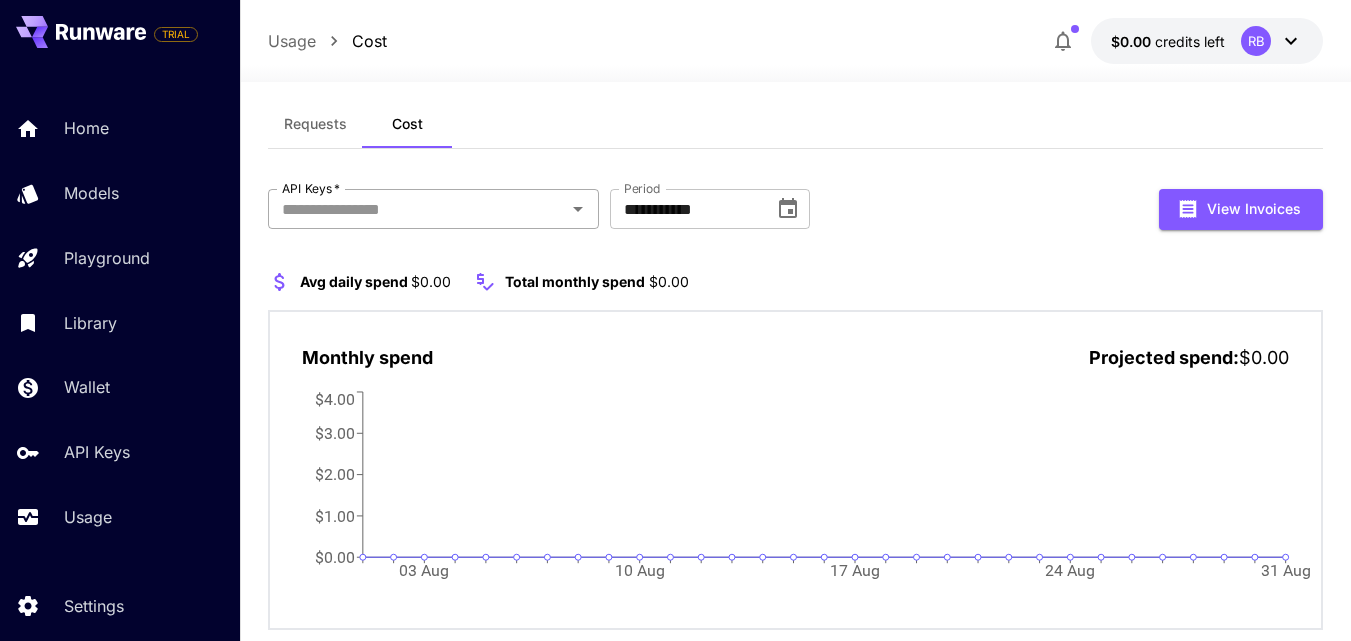 scroll, scrollTop: 0, scrollLeft: 0, axis: both 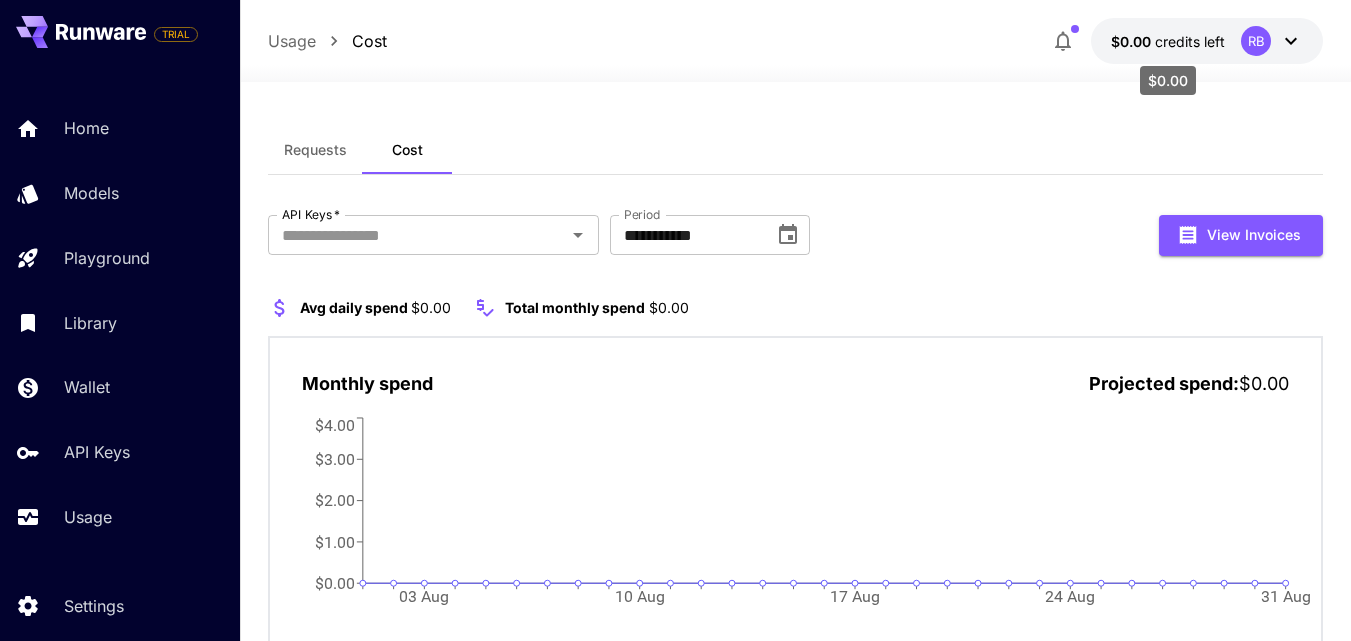 click on "$0.00" at bounding box center (1133, 41) 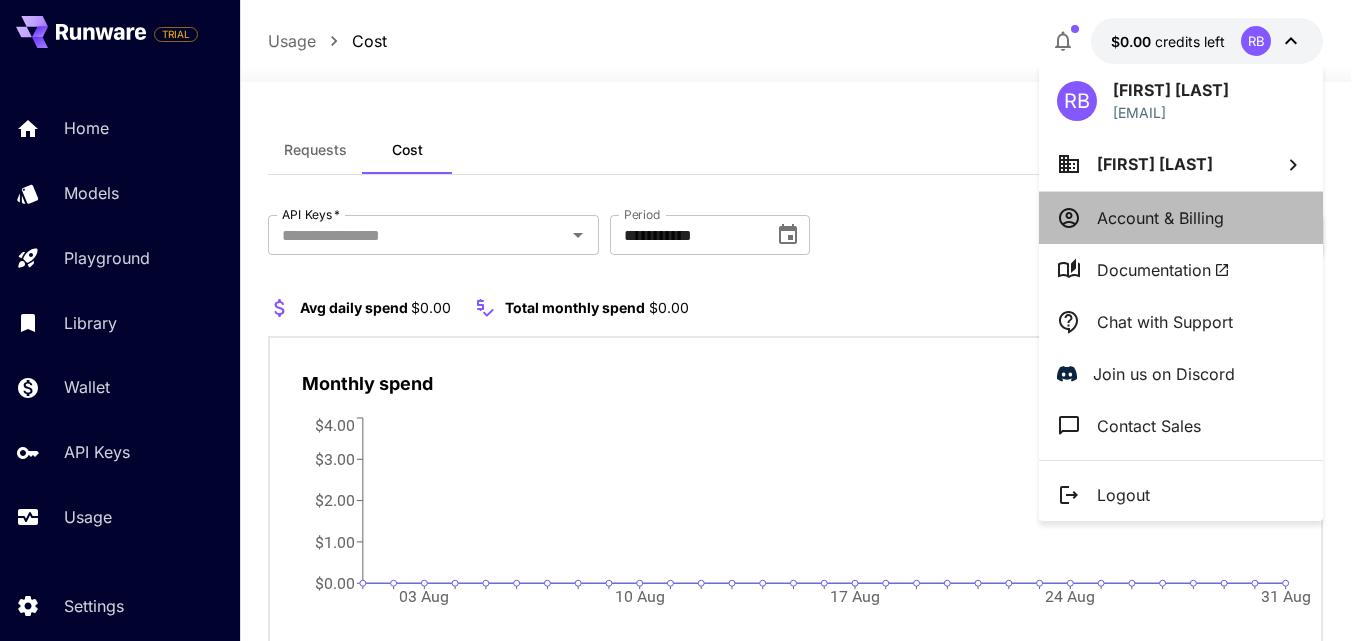 click on "Account & Billing" at bounding box center (1160, 218) 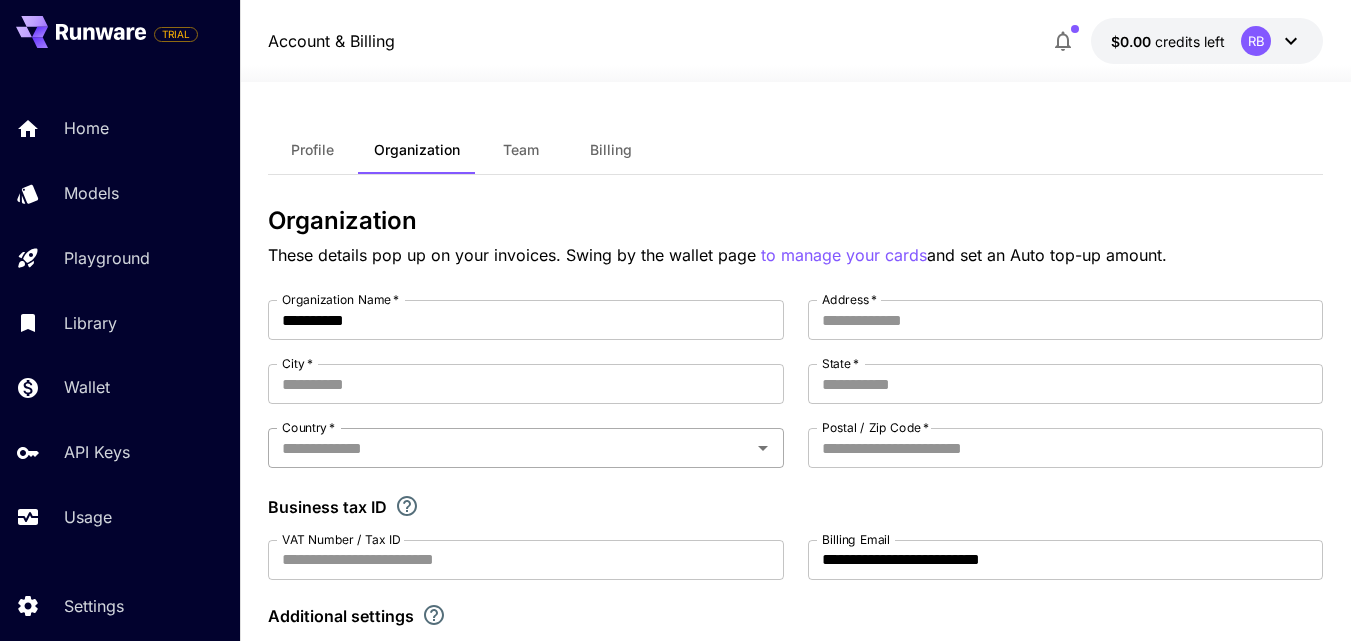 scroll, scrollTop: 100, scrollLeft: 0, axis: vertical 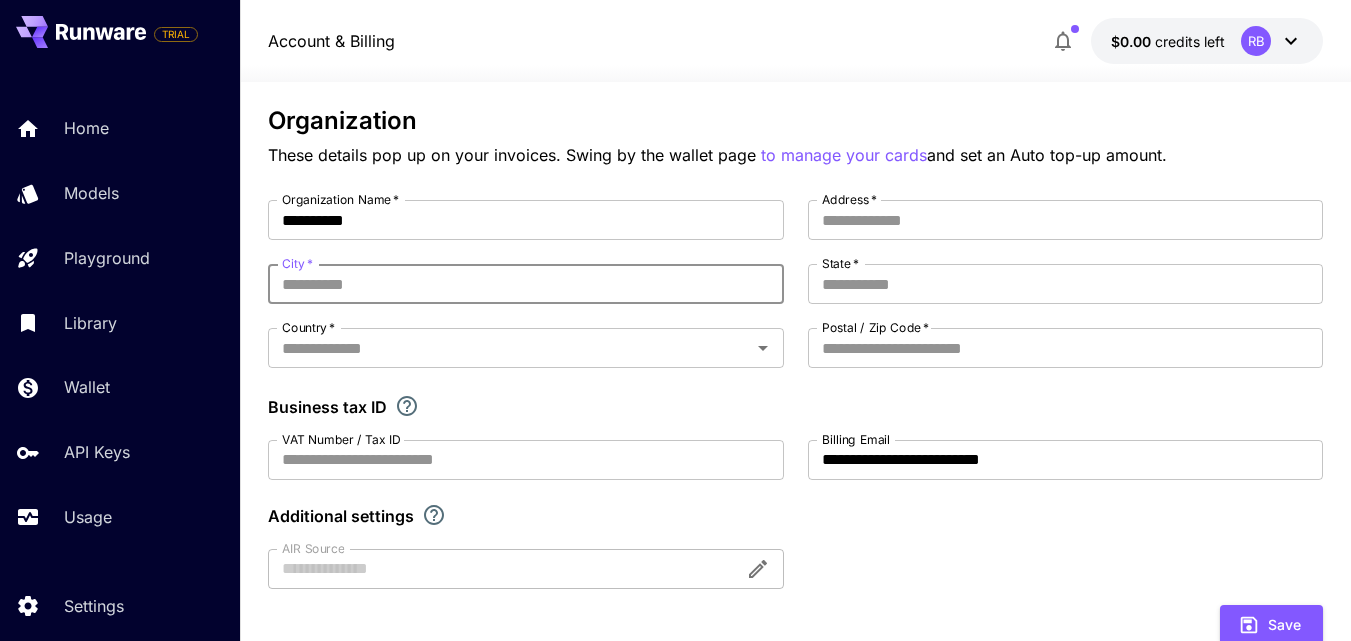 click on "City   *" at bounding box center [526, 284] 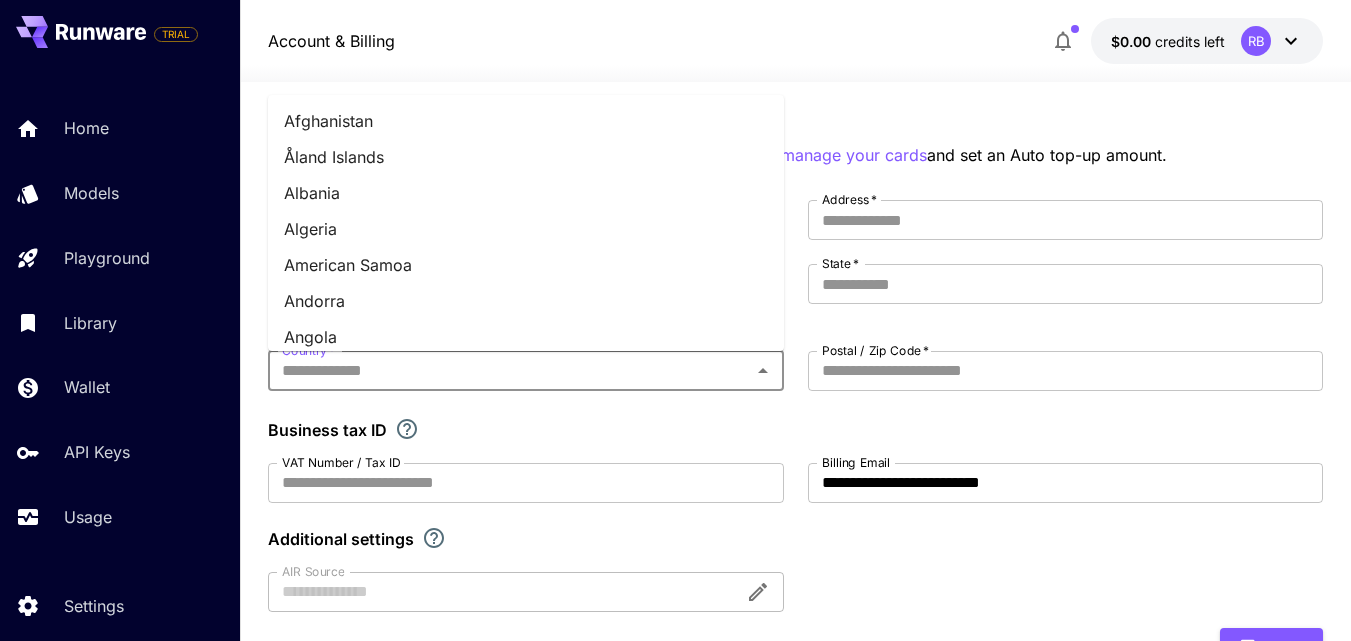 click on "**********" at bounding box center [675, 534] 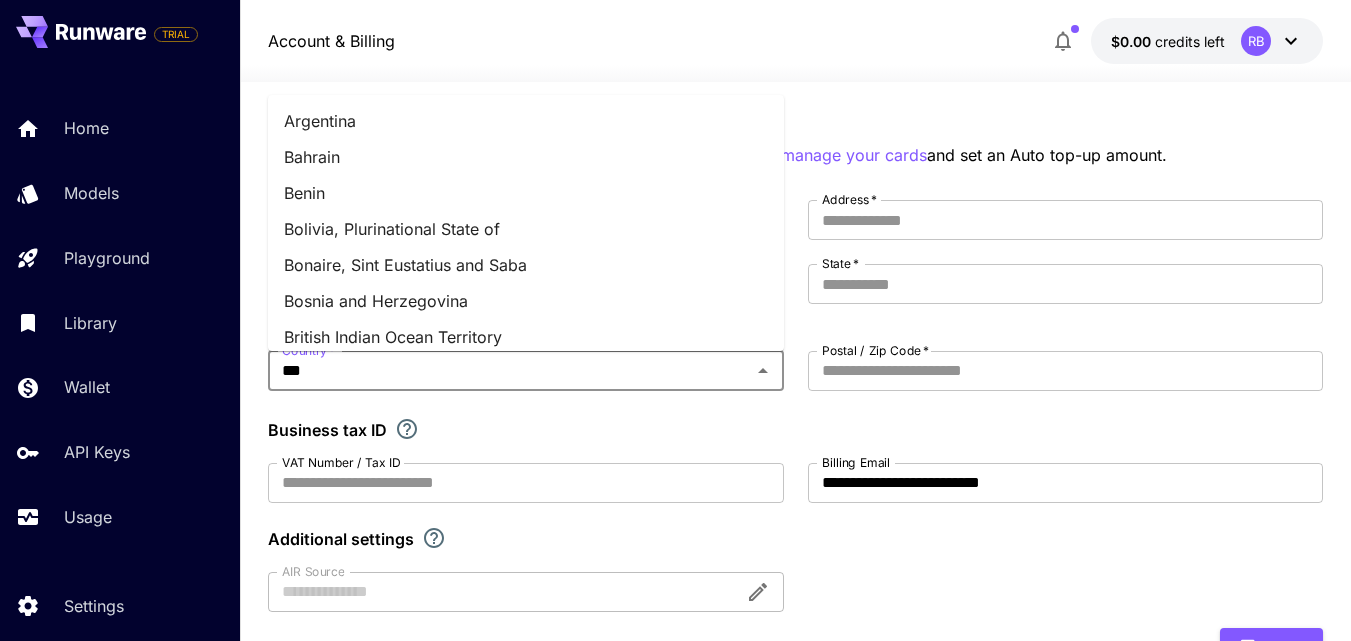 type on "****" 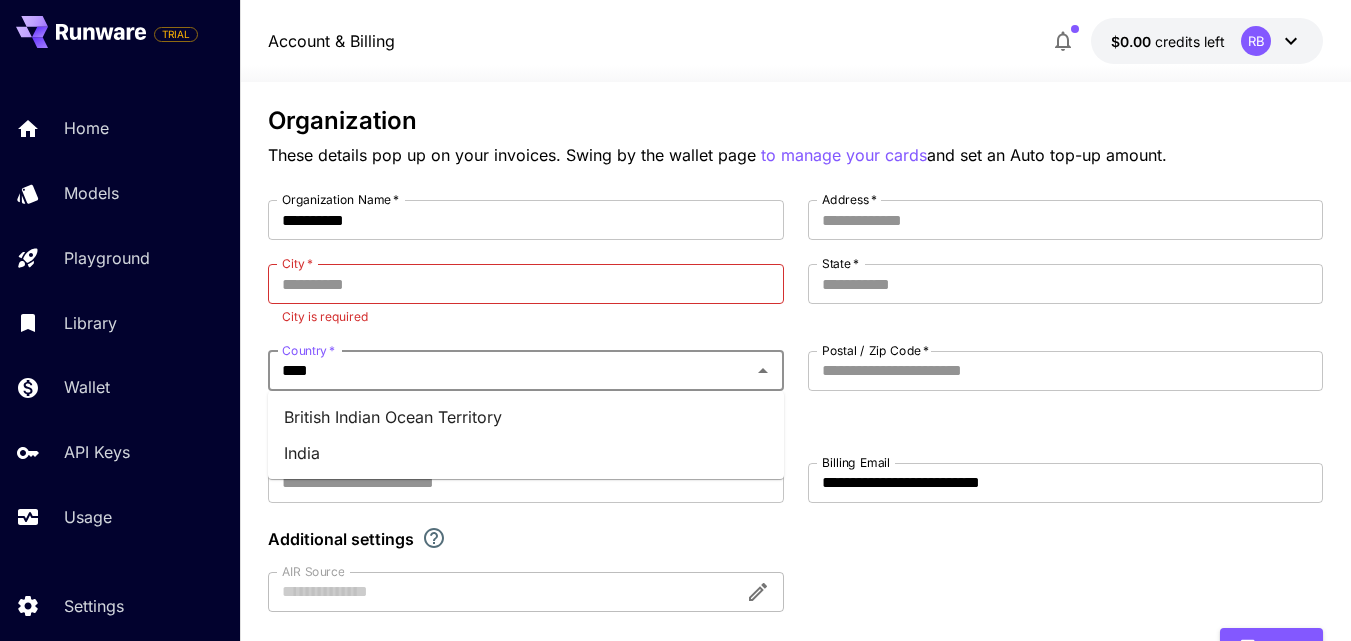click on "India" at bounding box center [526, 453] 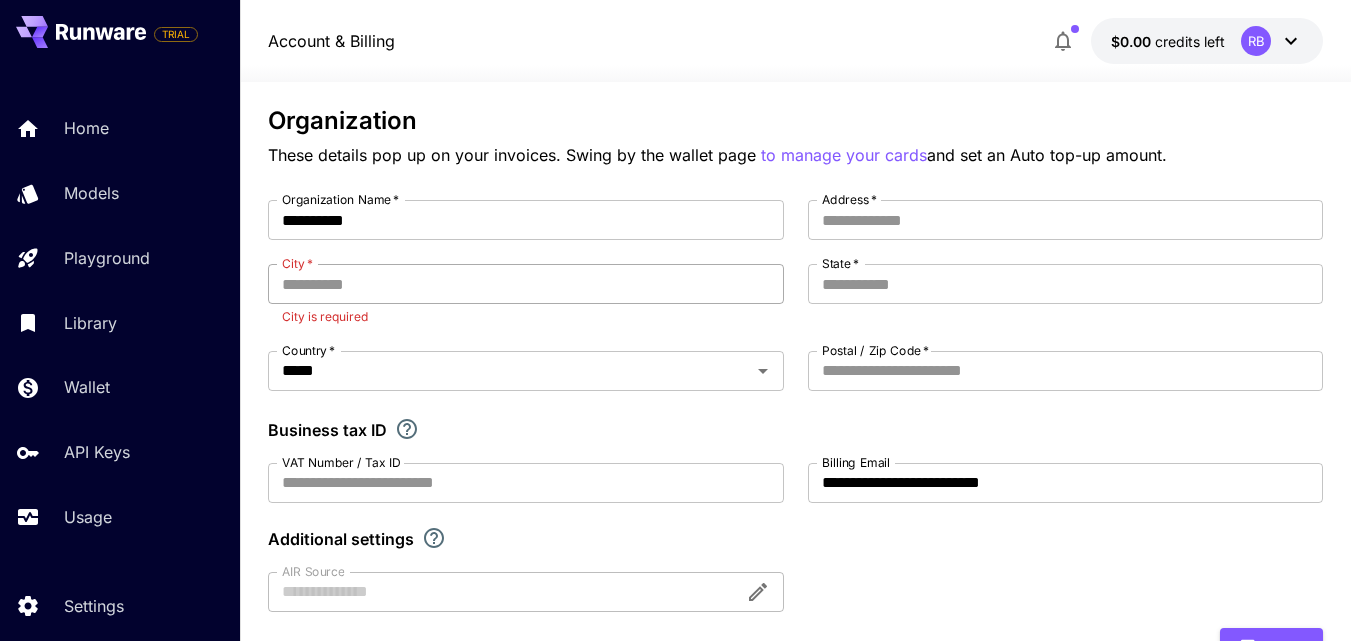 click on "City   *" at bounding box center [526, 284] 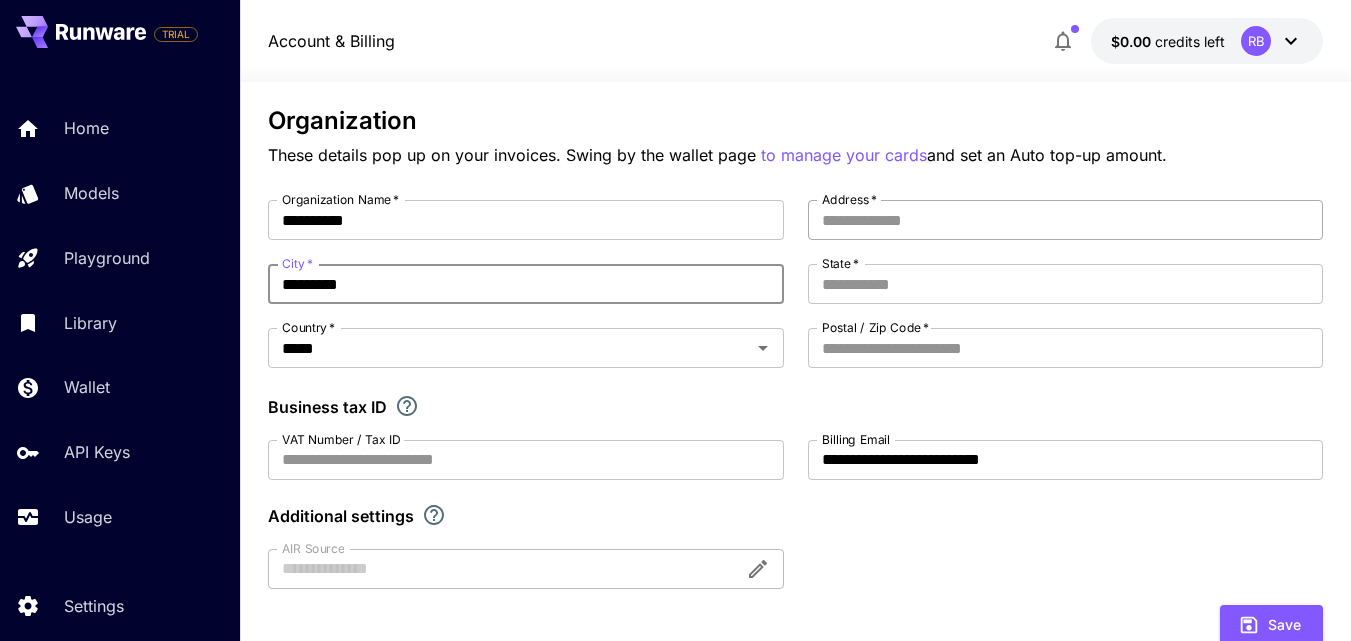 type on "*********" 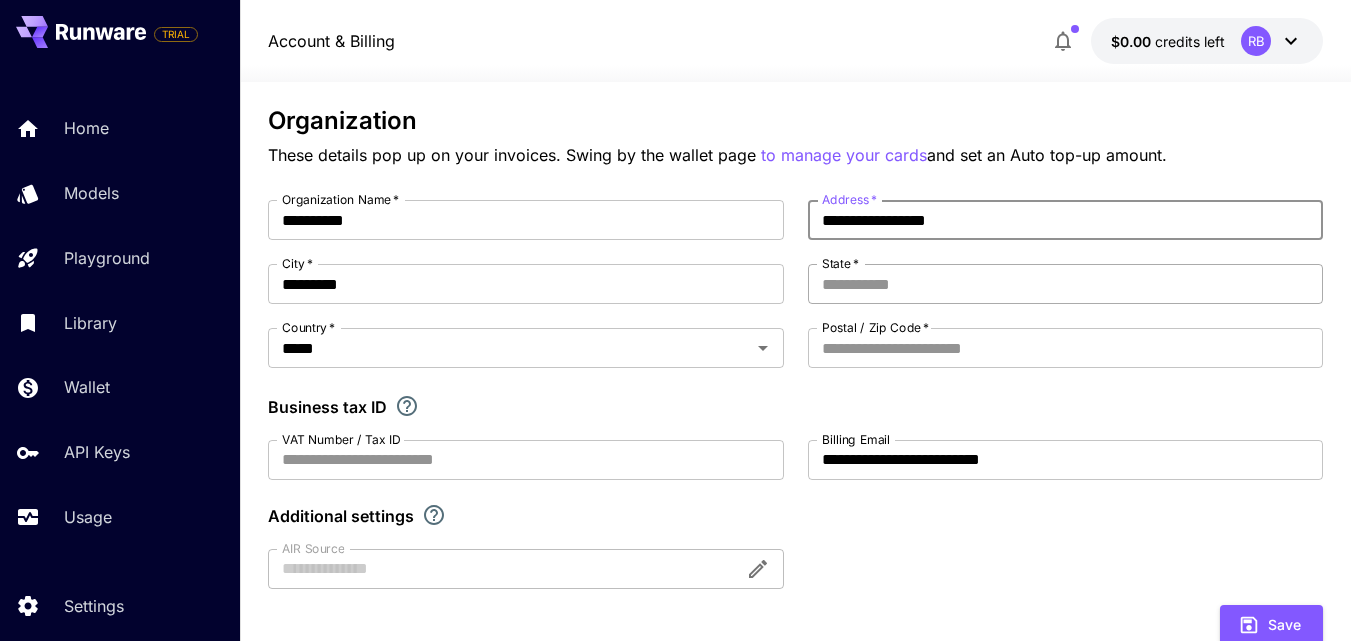 type on "**********" 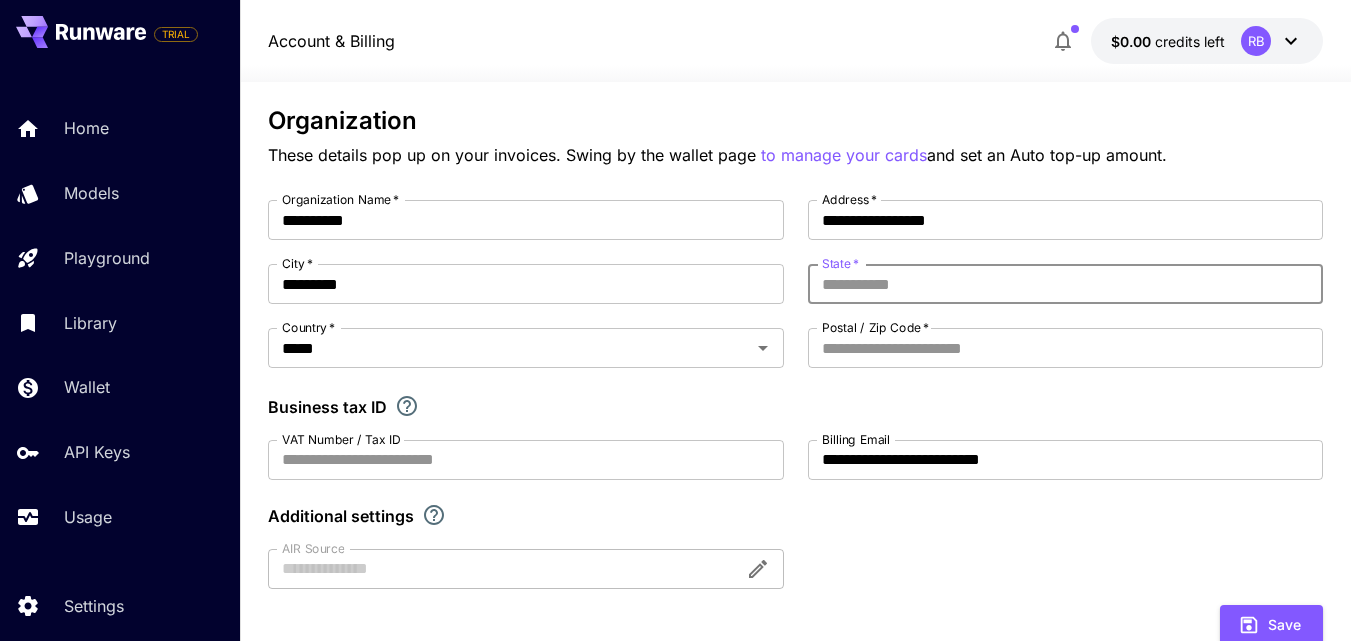click on "State   *" at bounding box center (1066, 284) 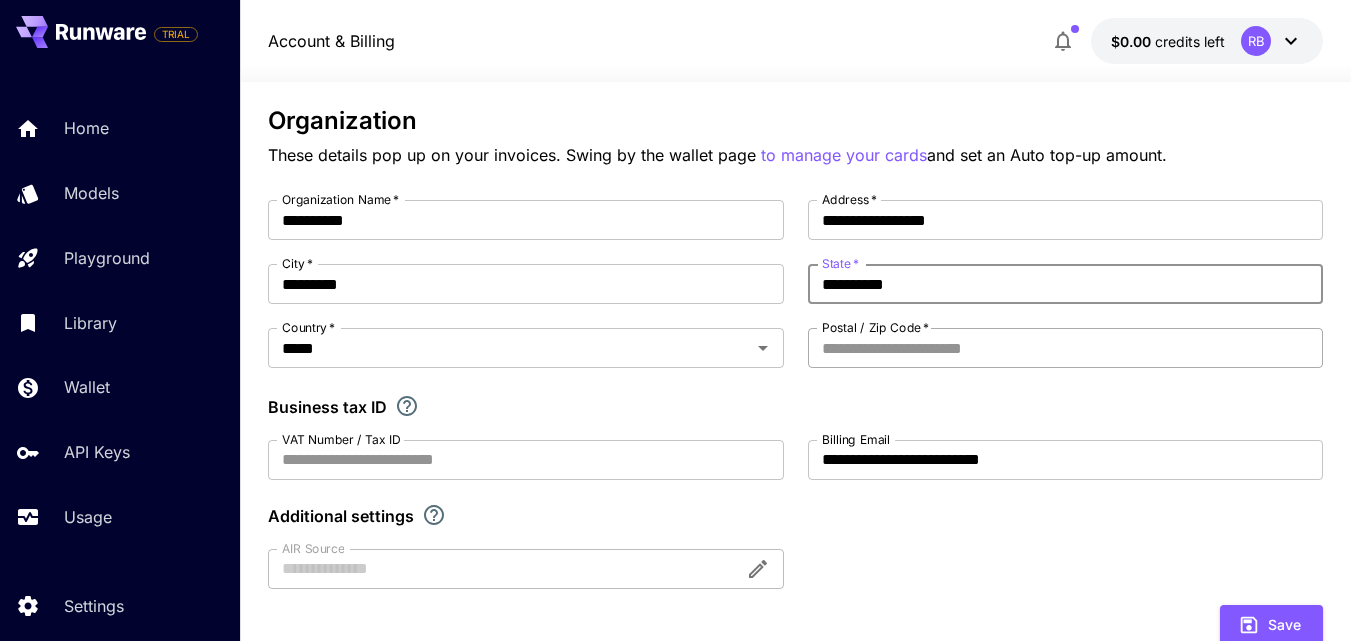 type on "**********" 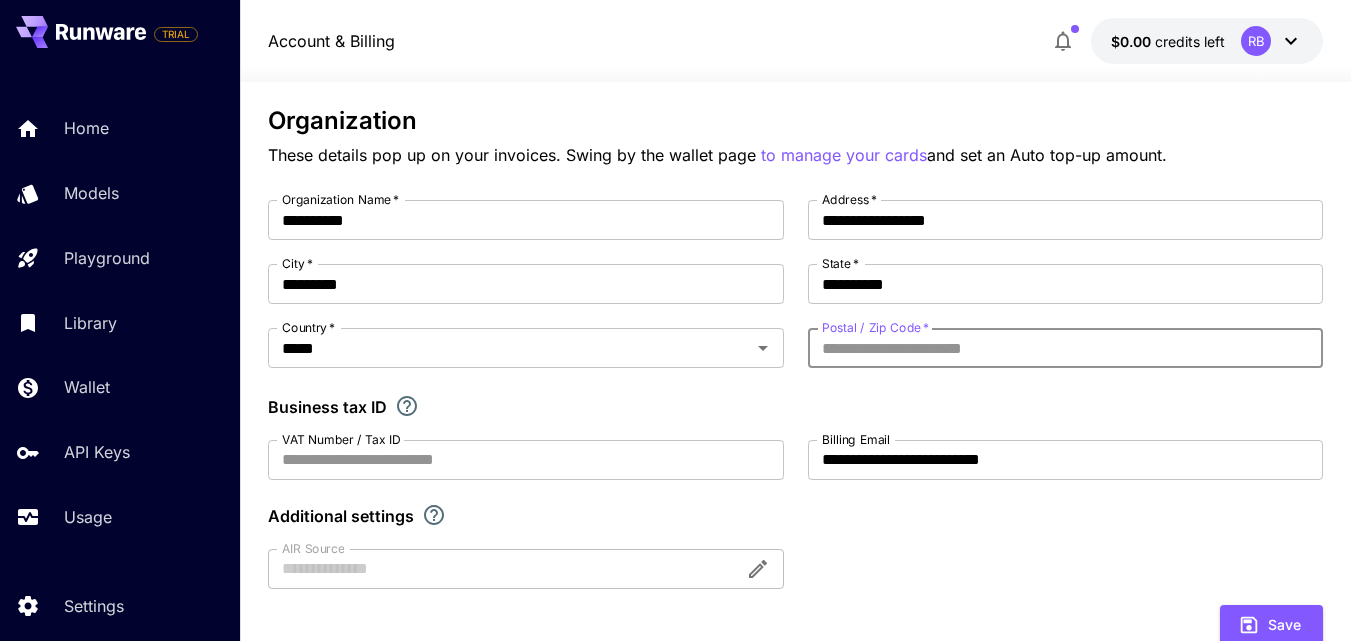 click on "Postal / Zip Code   *" at bounding box center [1066, 348] 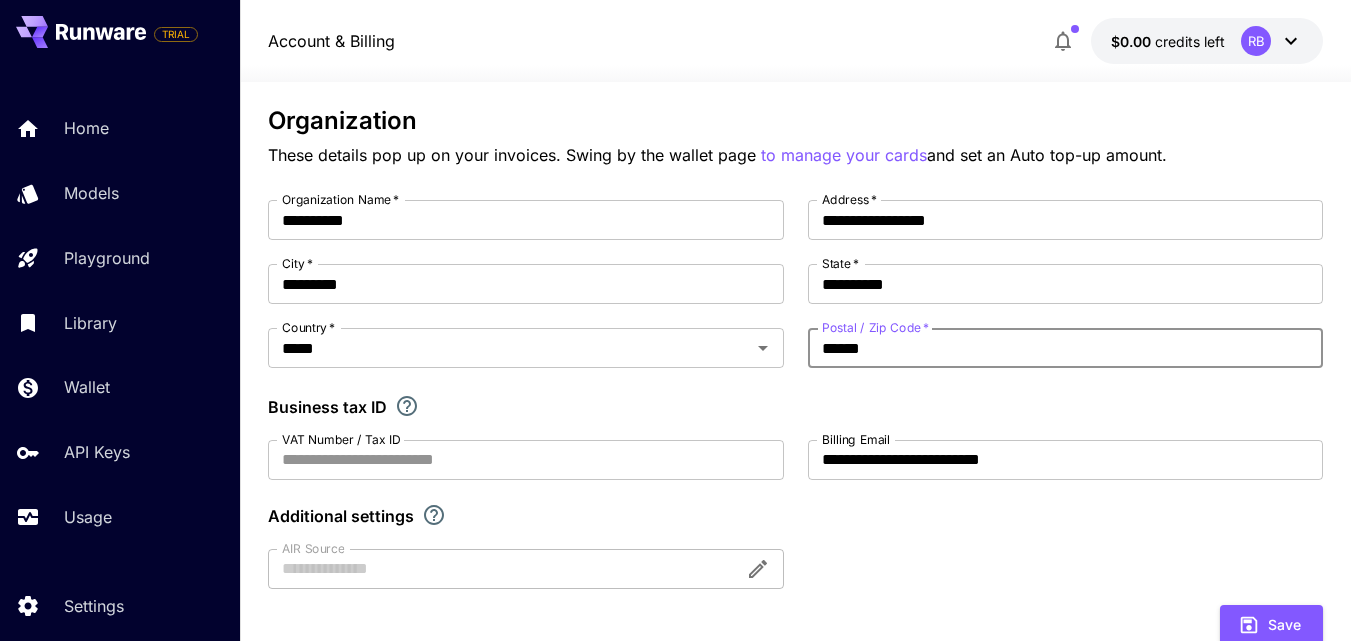 type on "******" 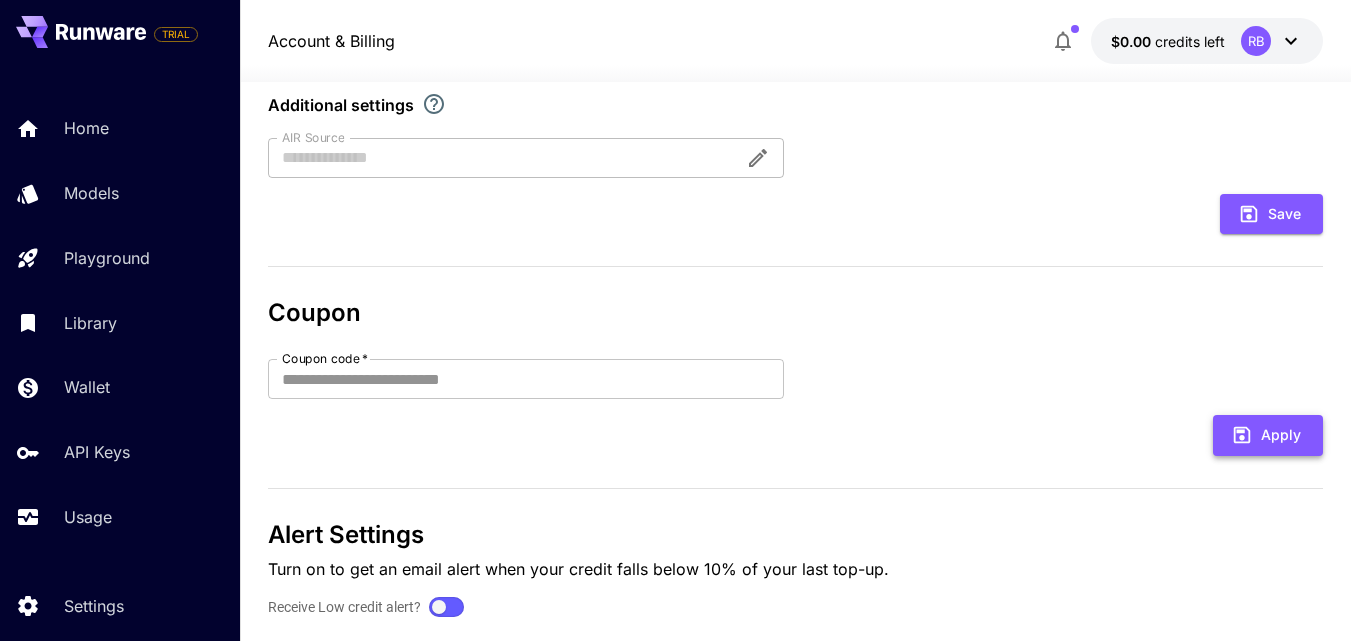 scroll, scrollTop: 581, scrollLeft: 0, axis: vertical 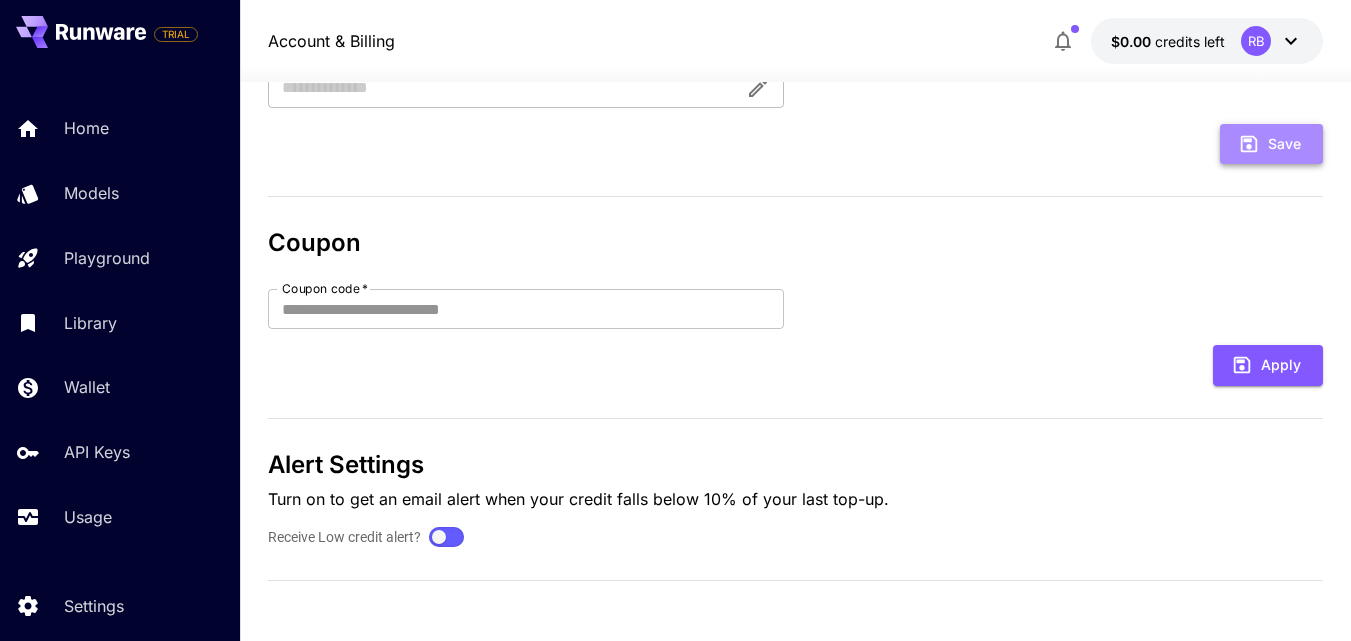 click on "Save" at bounding box center [1271, 144] 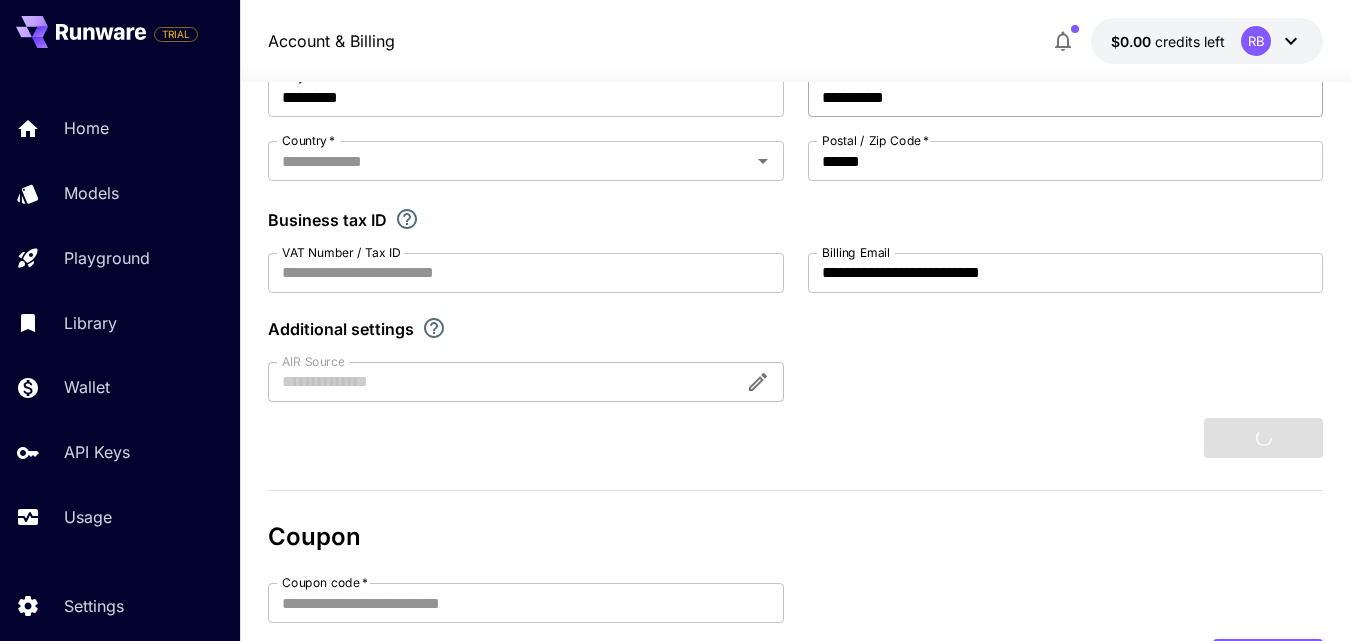 type 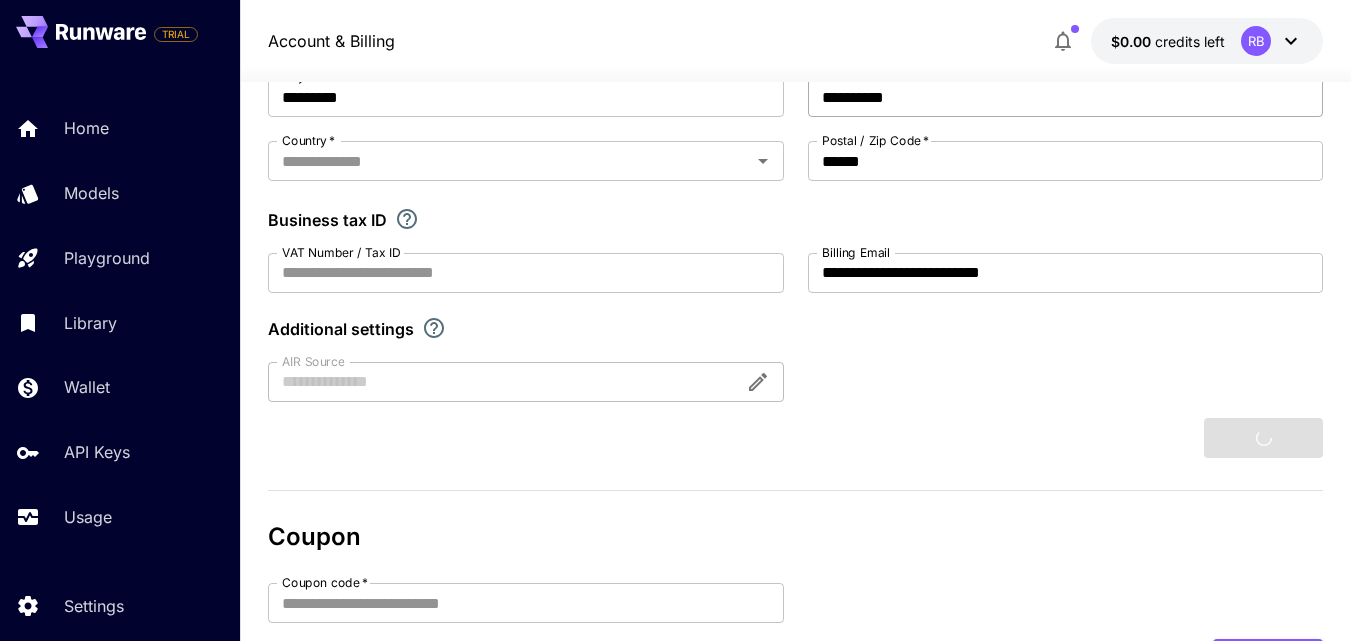type 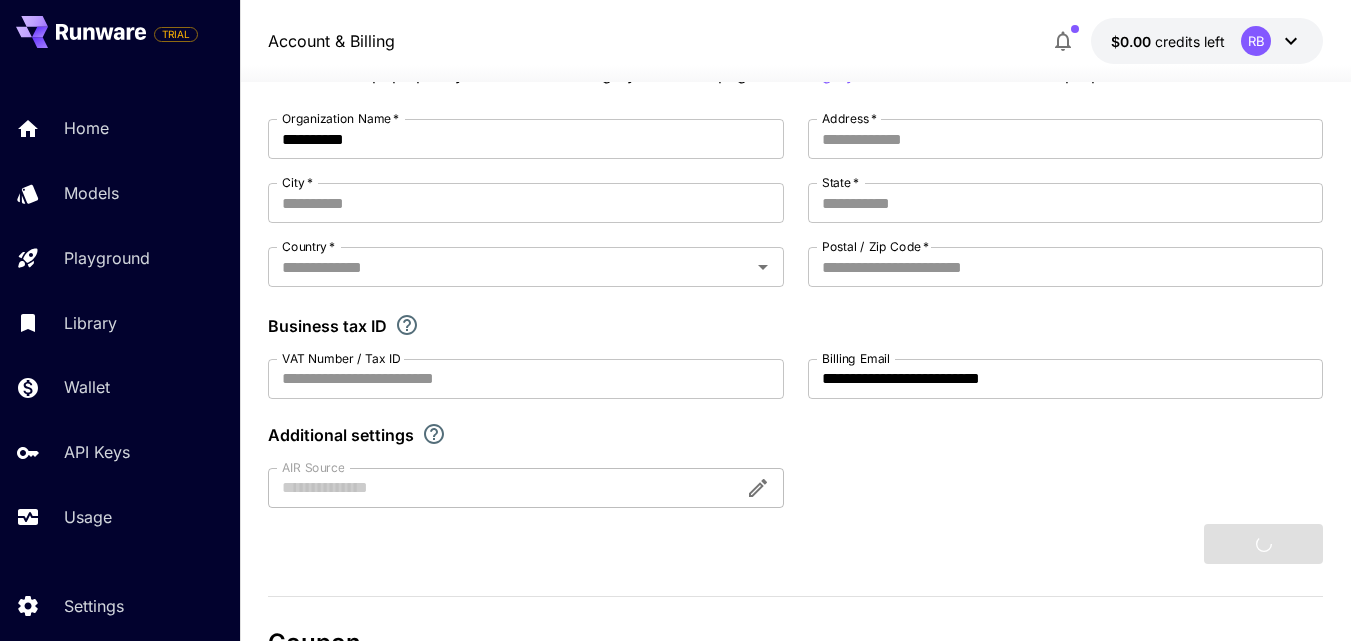 scroll, scrollTop: 104, scrollLeft: 0, axis: vertical 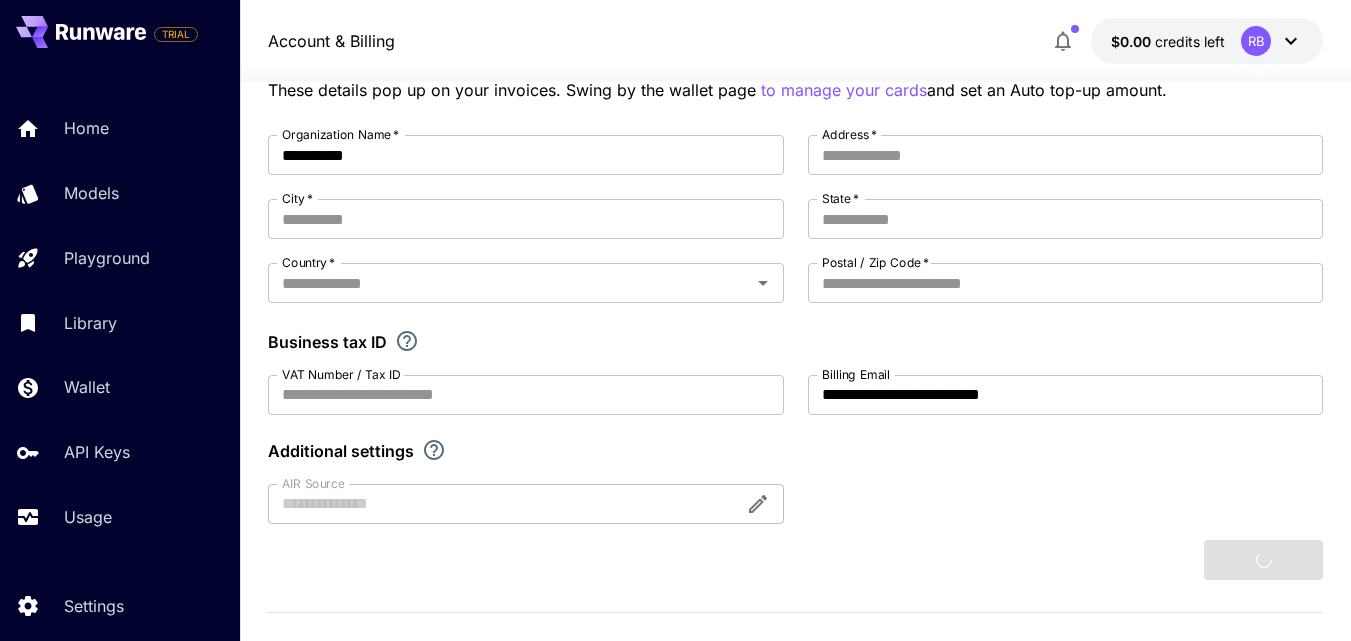 type on "**********" 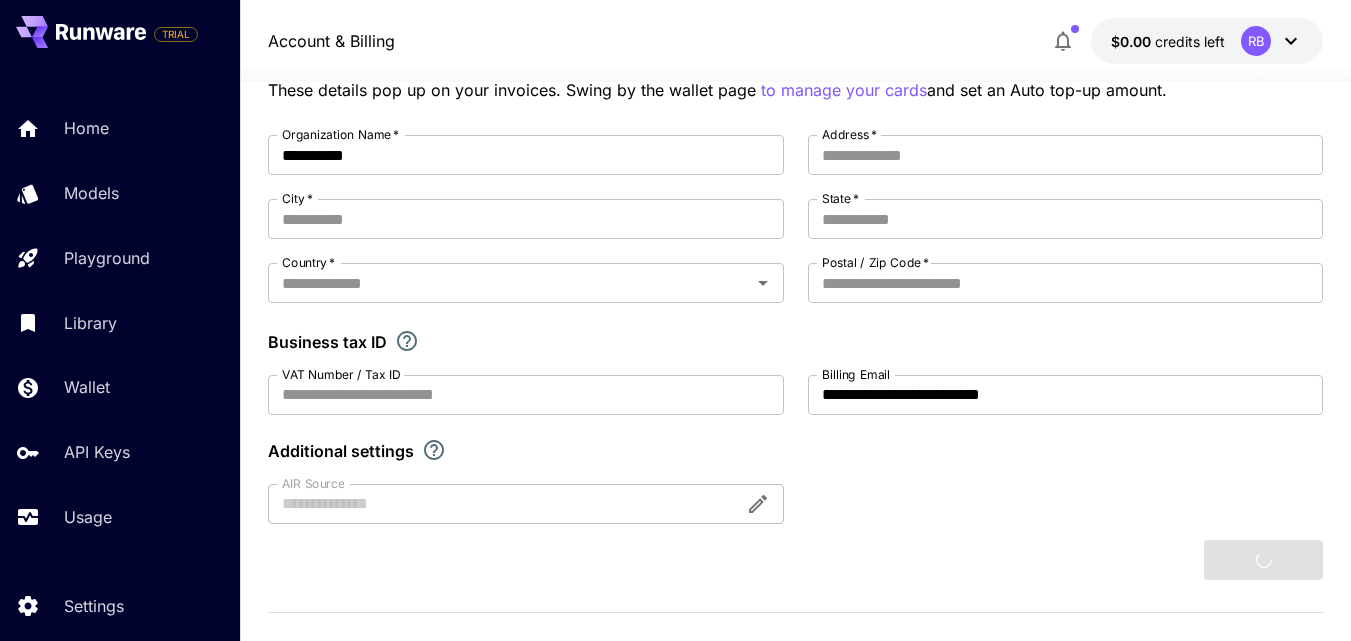 type on "*********" 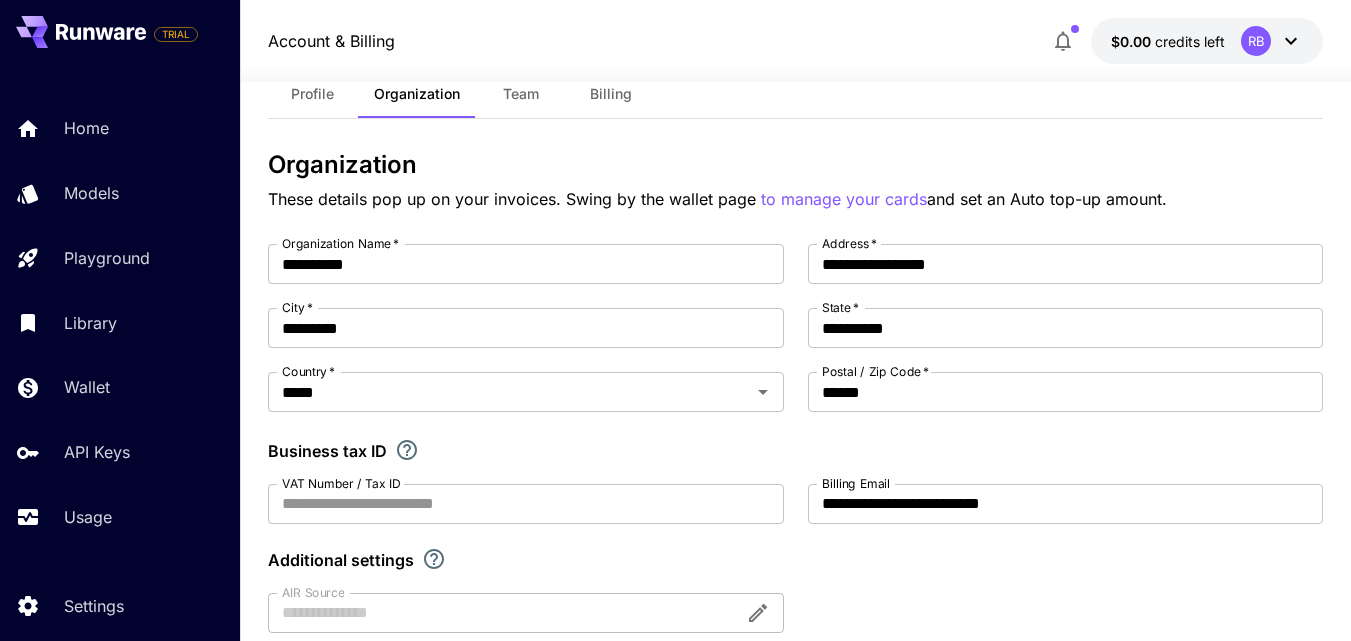 scroll, scrollTop: 0, scrollLeft: 0, axis: both 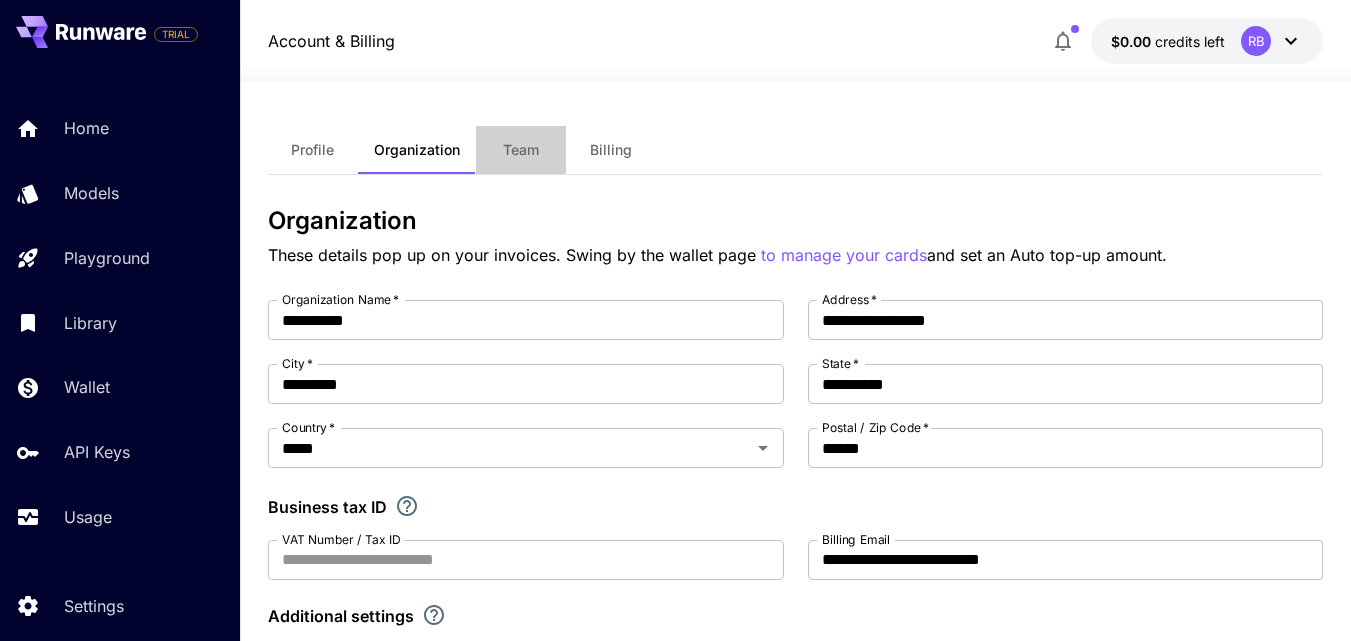 click on "Team" at bounding box center [521, 150] 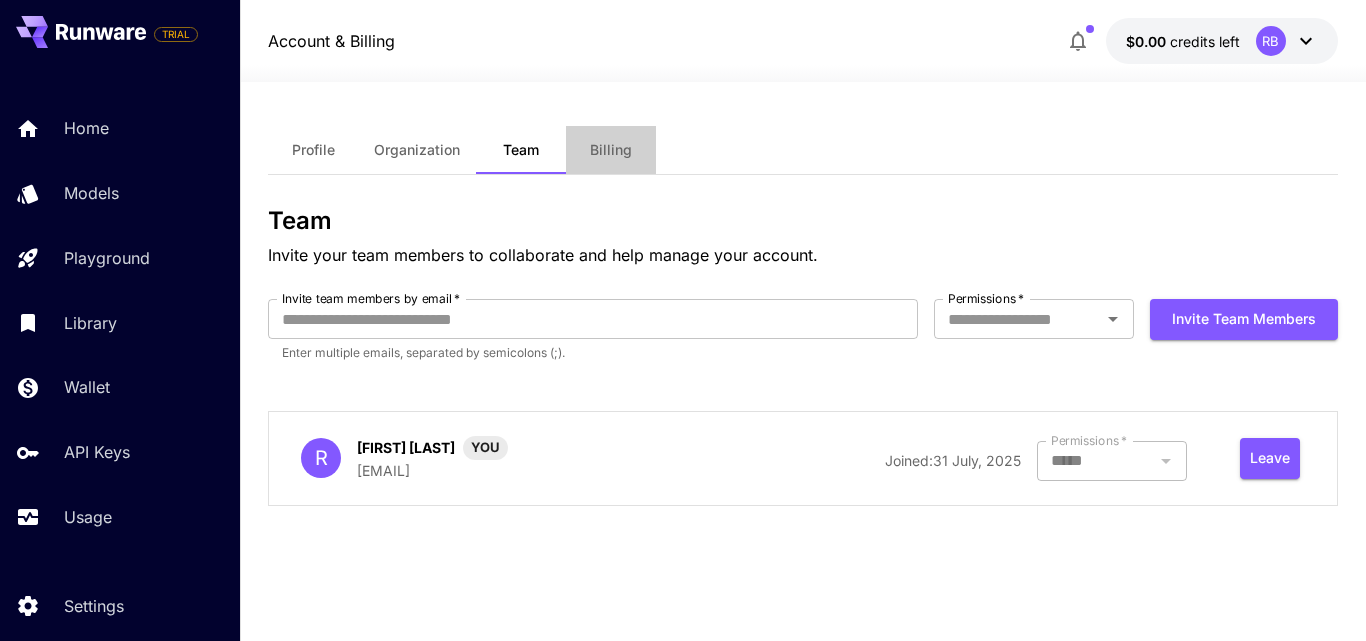 click on "Billing" at bounding box center [611, 150] 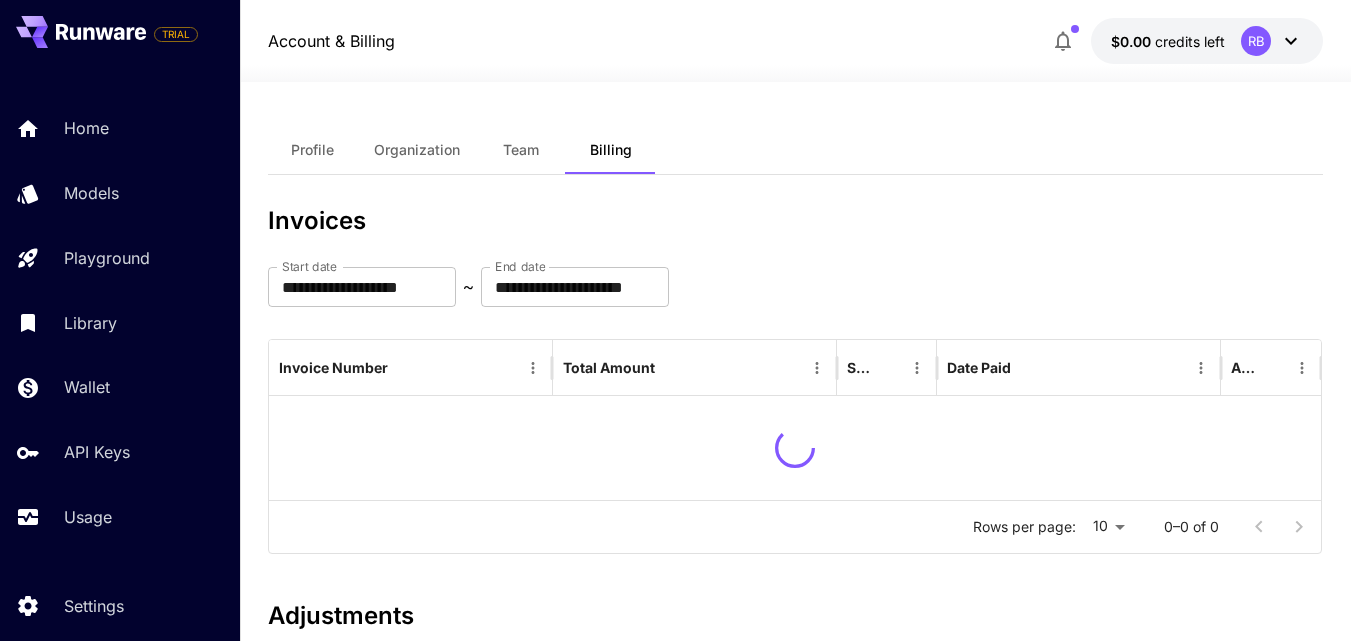click on "Team" at bounding box center (521, 150) 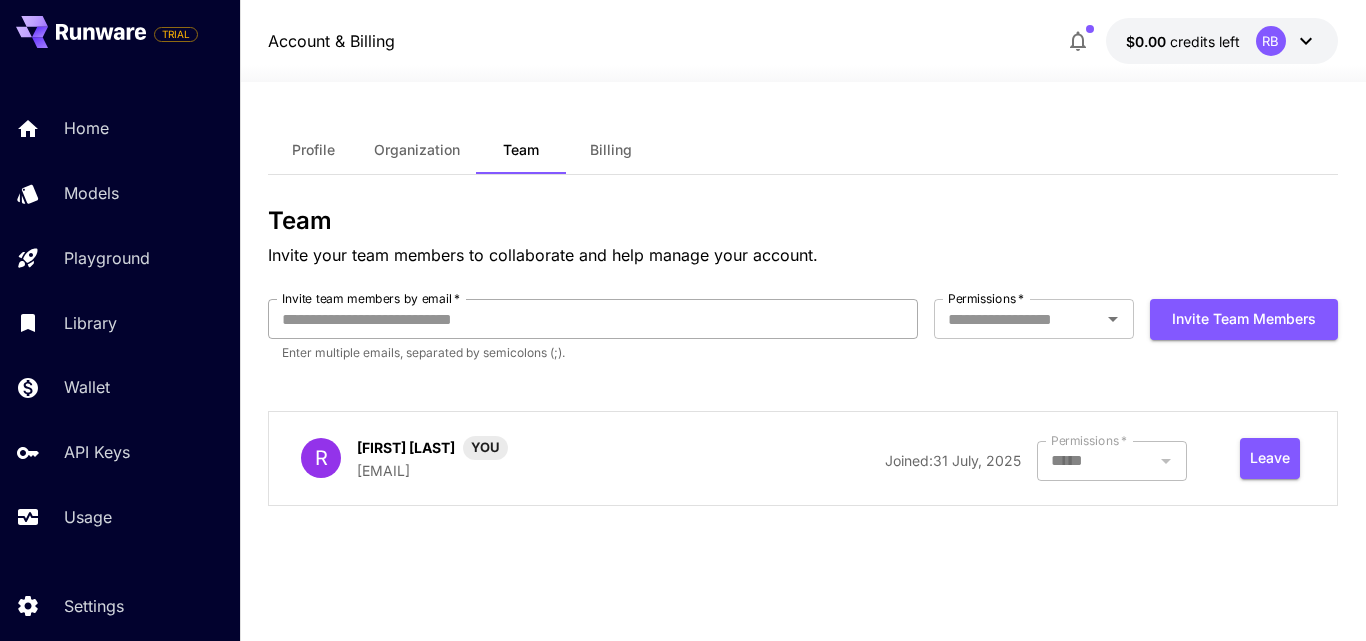 click on "Invite team members by email   *" at bounding box center (593, 319) 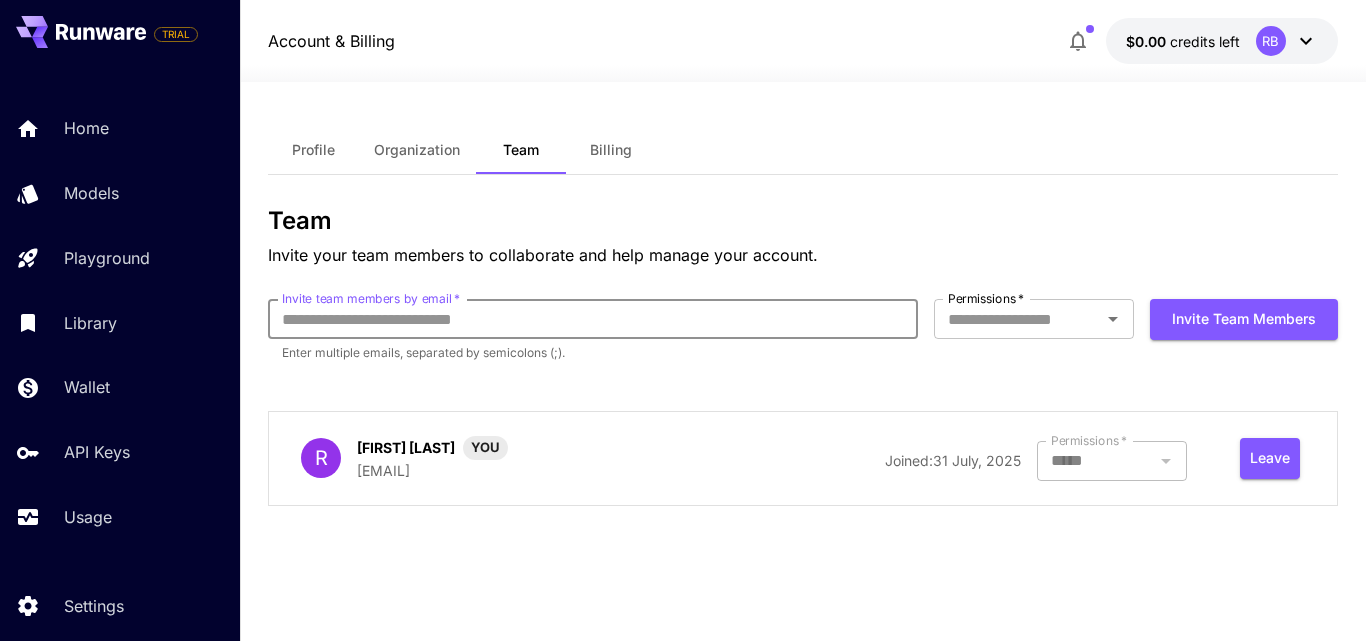type on "**********" 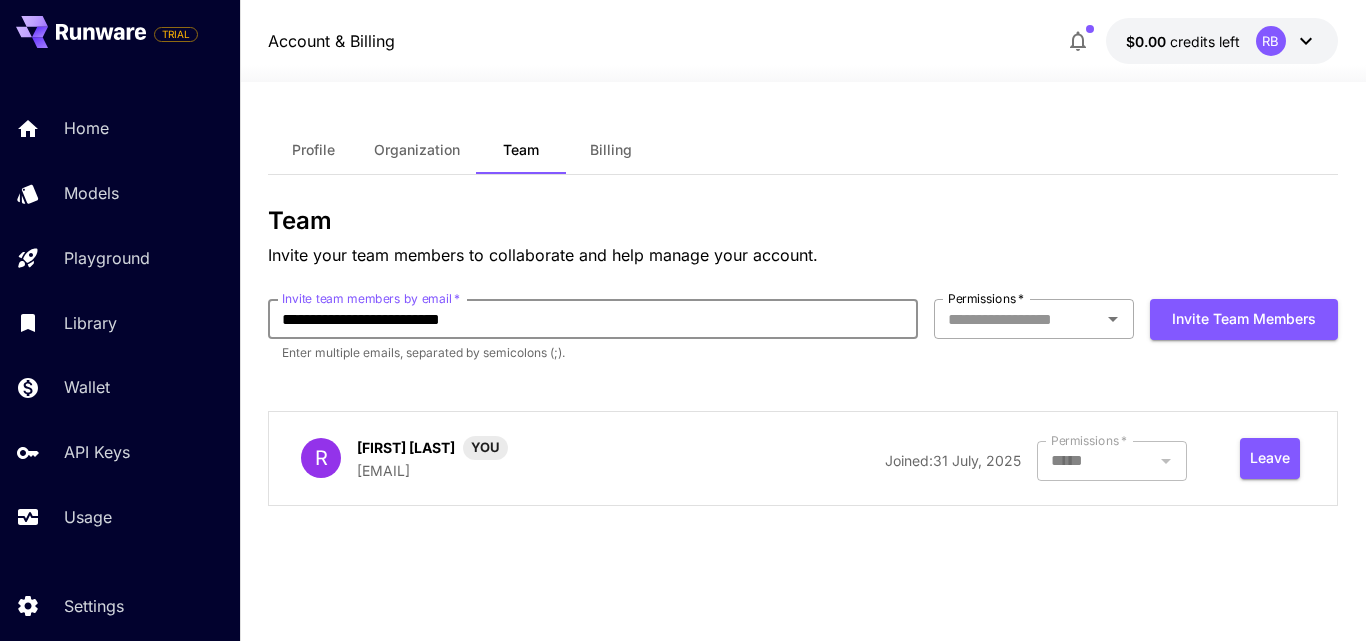 click on "Permissions   *" at bounding box center [1017, 319] 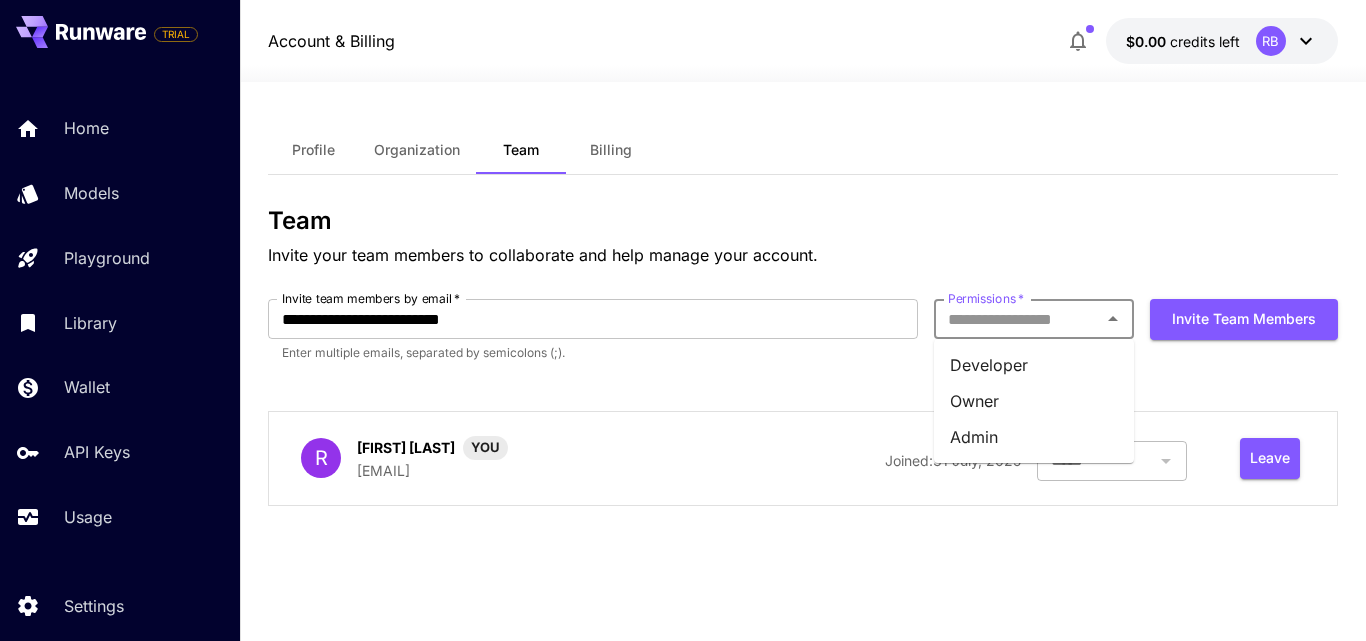 click on "Owner" at bounding box center [1034, 401] 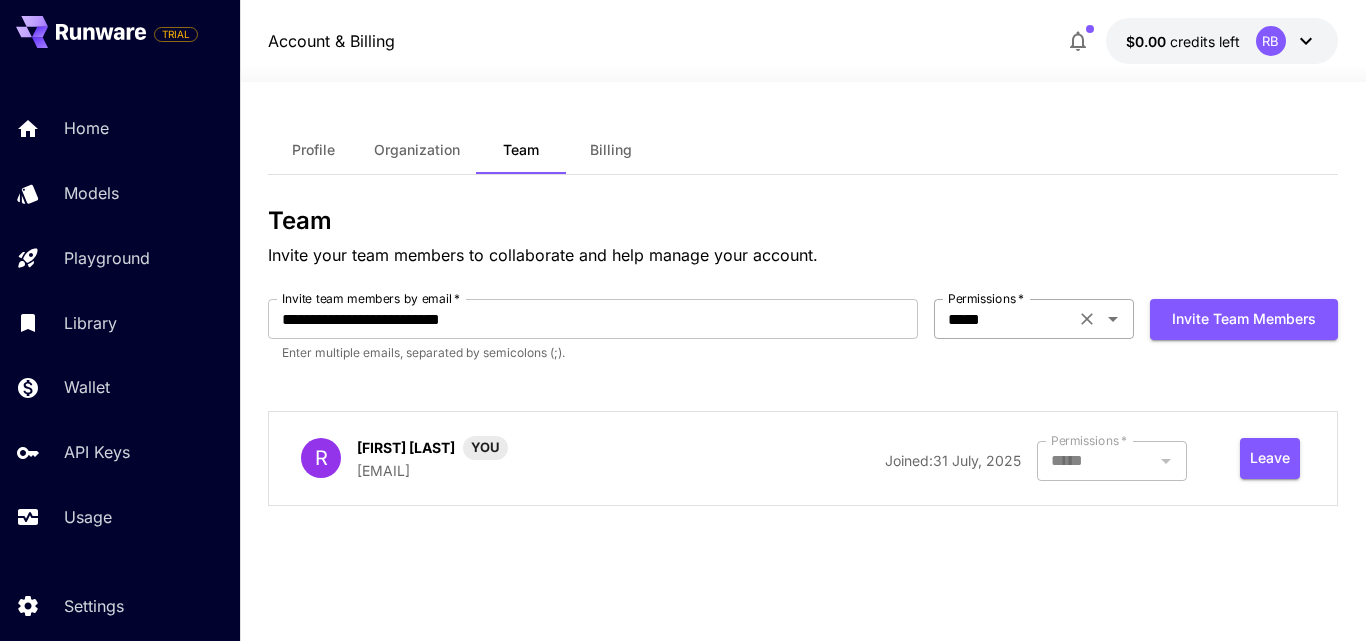 click on "*****" at bounding box center [1004, 319] 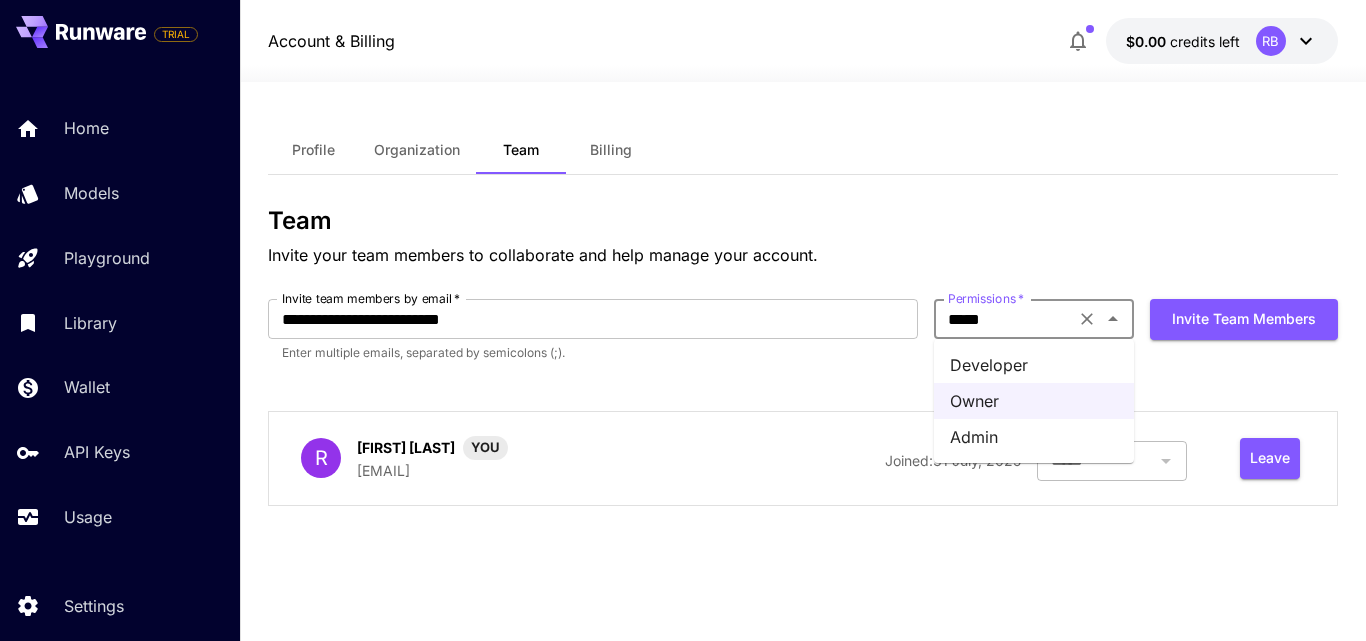 click on "Admin" at bounding box center [1034, 437] 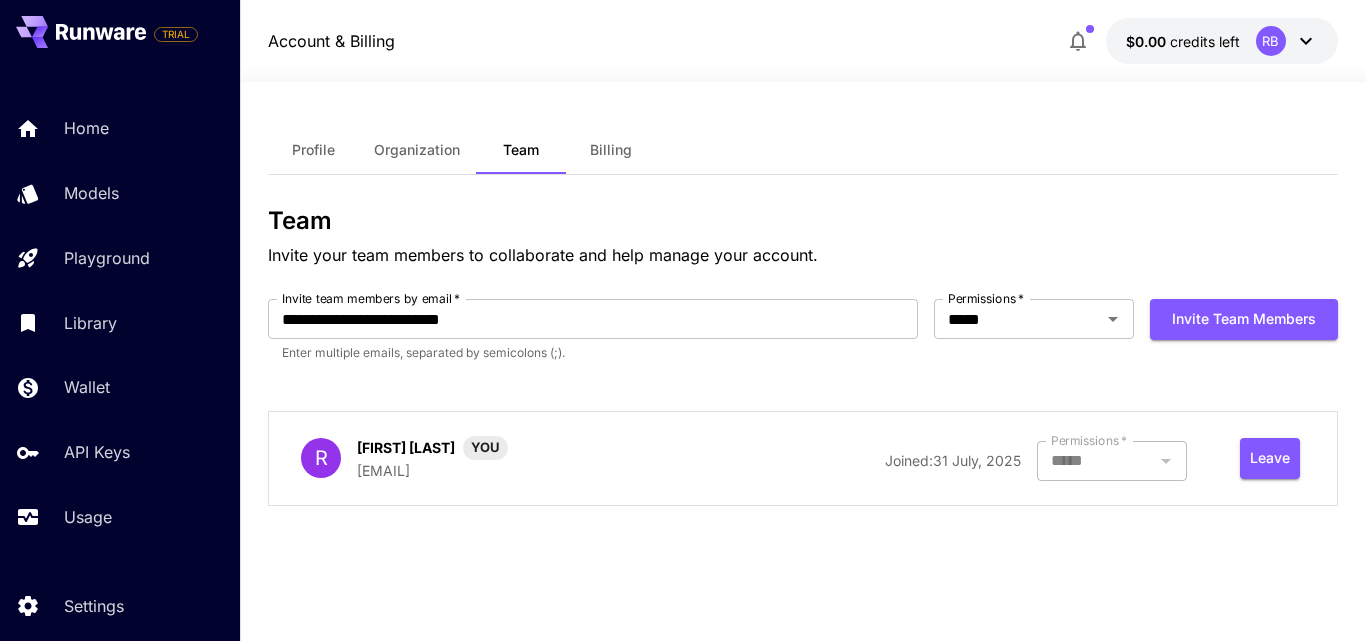 click on "**********" at bounding box center (803, 364) 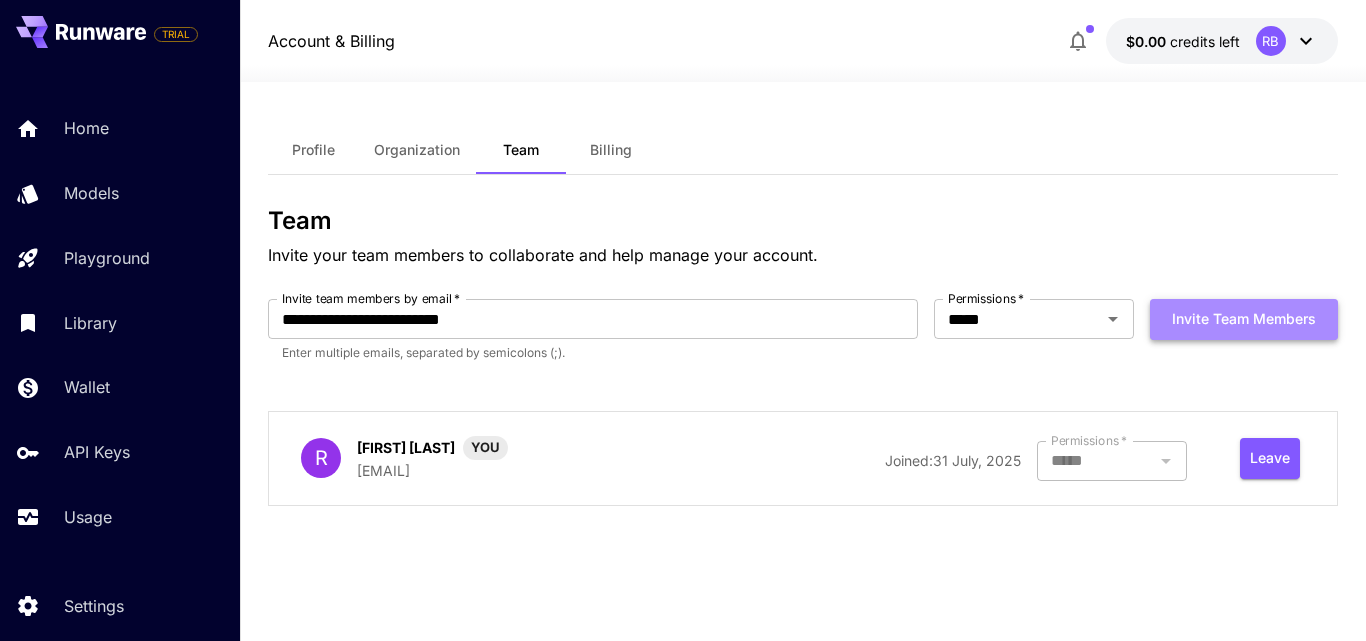 click on "Invite team members" at bounding box center [1244, 319] 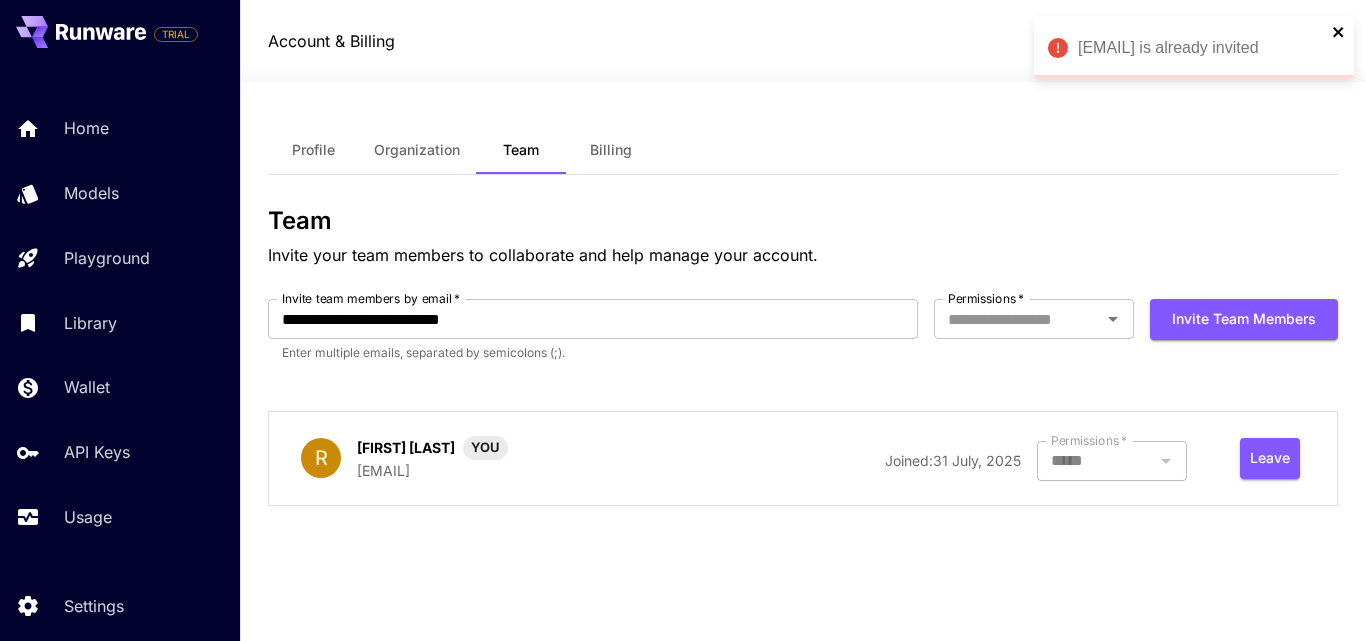 click 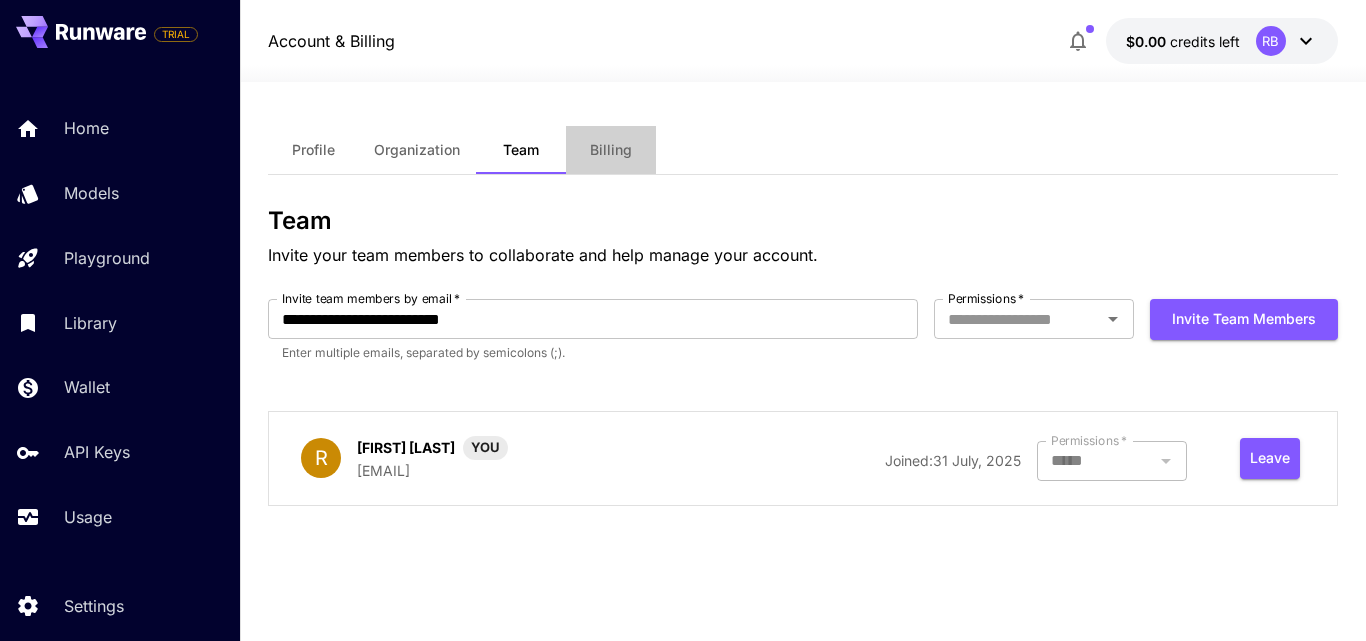 click on "Billing" at bounding box center [611, 150] 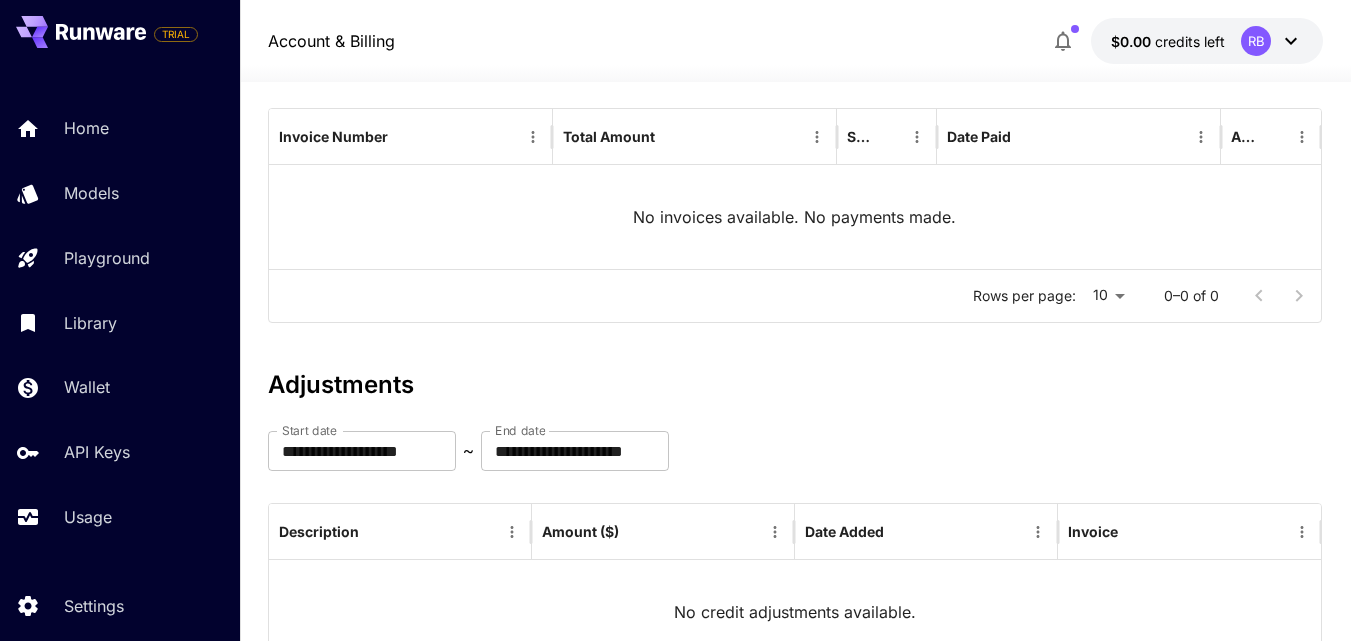 scroll, scrollTop: 0, scrollLeft: 0, axis: both 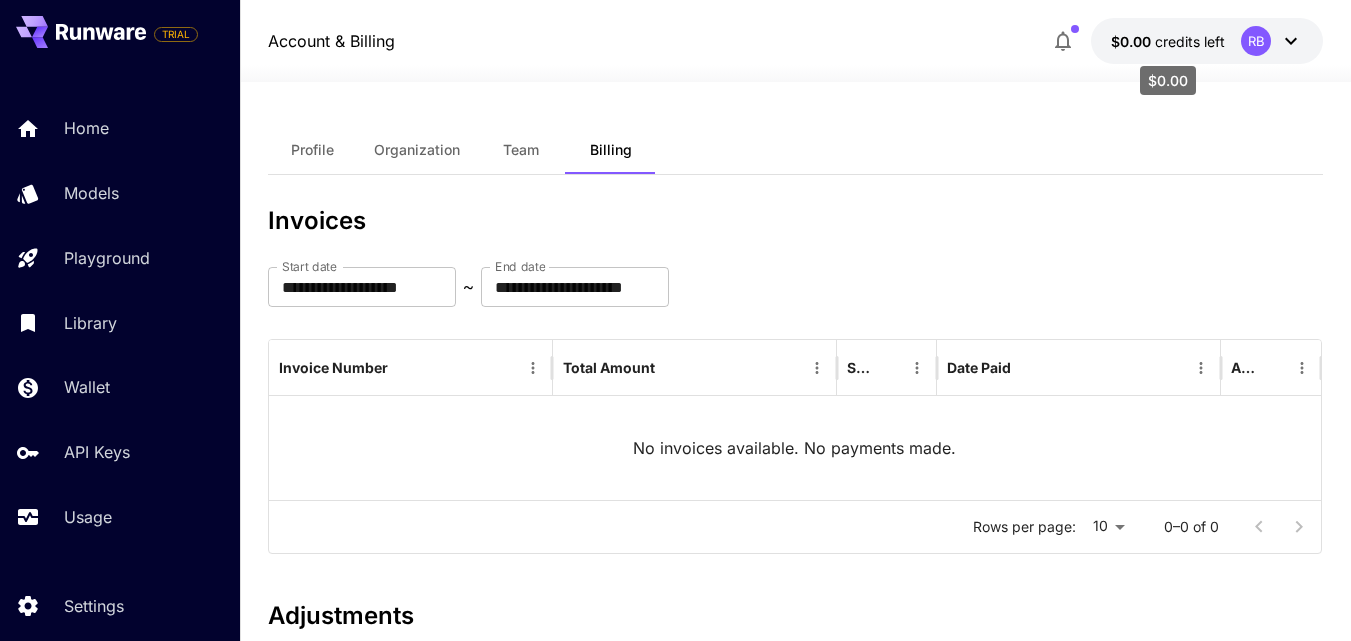 click on "credits left" at bounding box center (1190, 41) 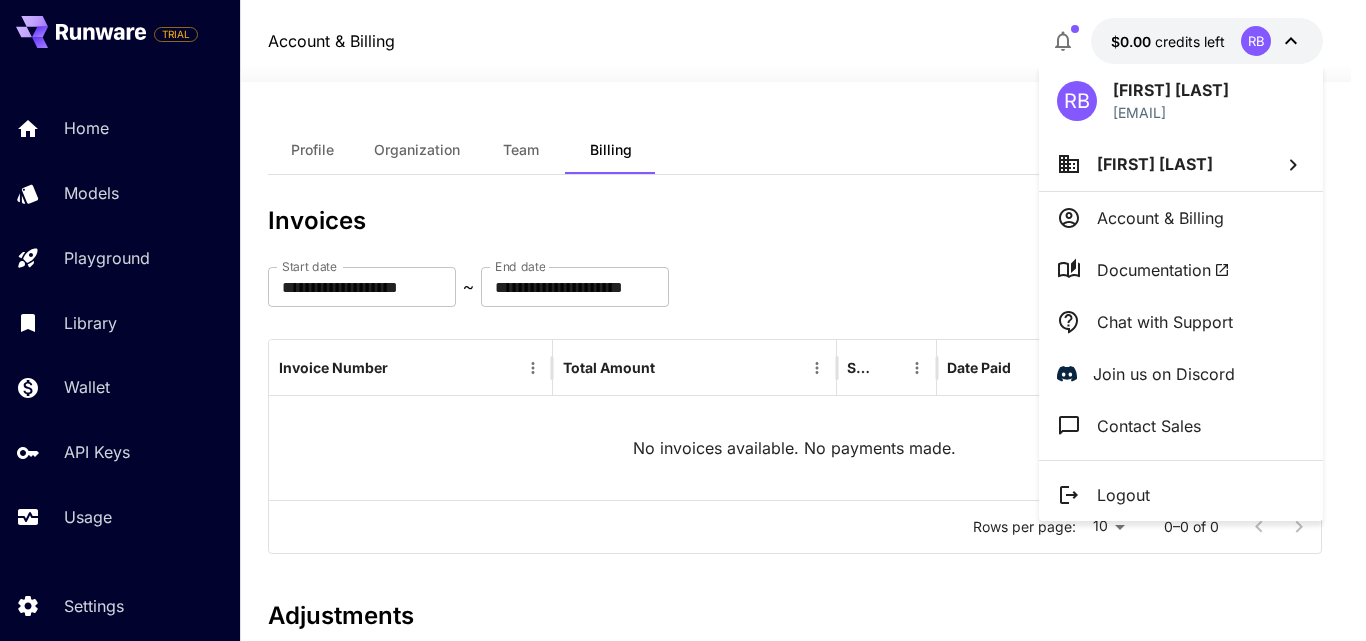 click on "Raju Bingi" at bounding box center [1181, 164] 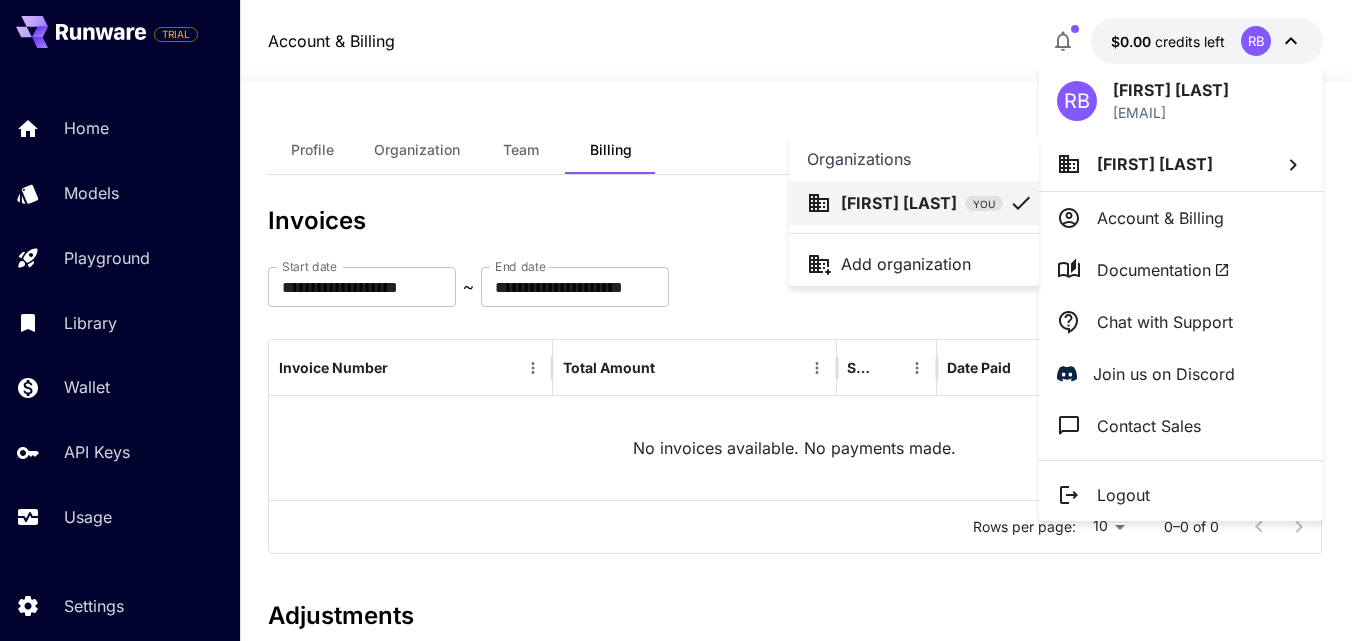 click at bounding box center (683, 320) 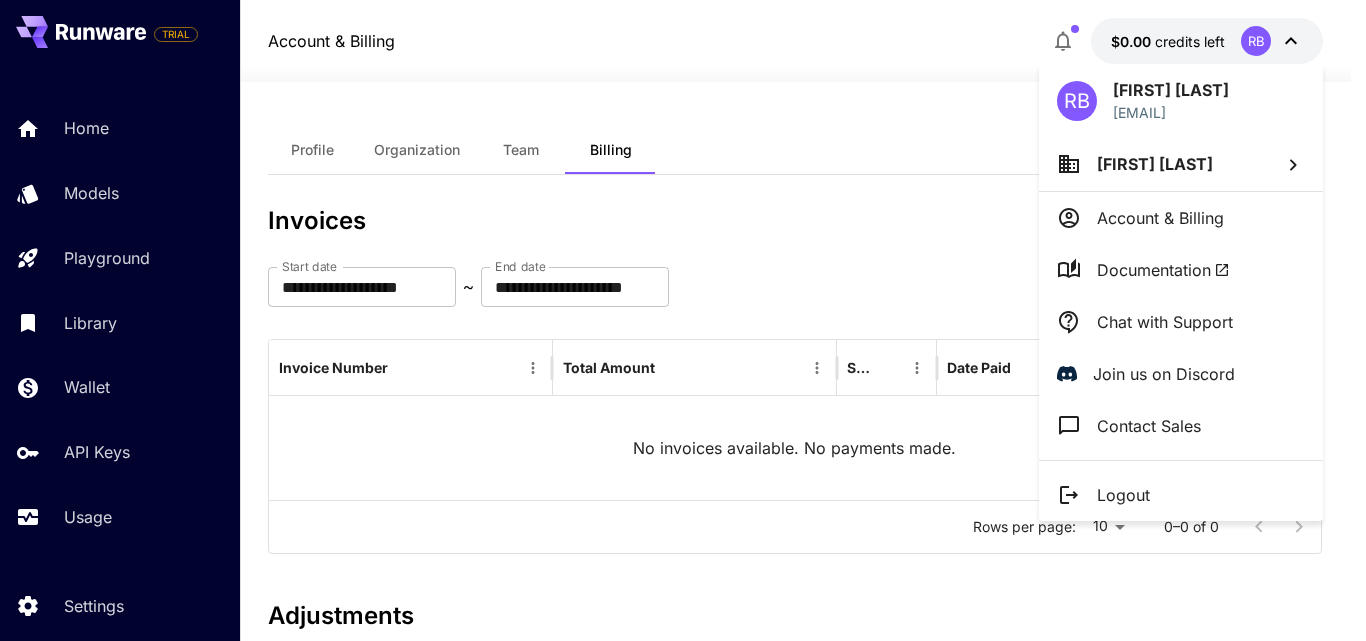 click at bounding box center [683, 320] 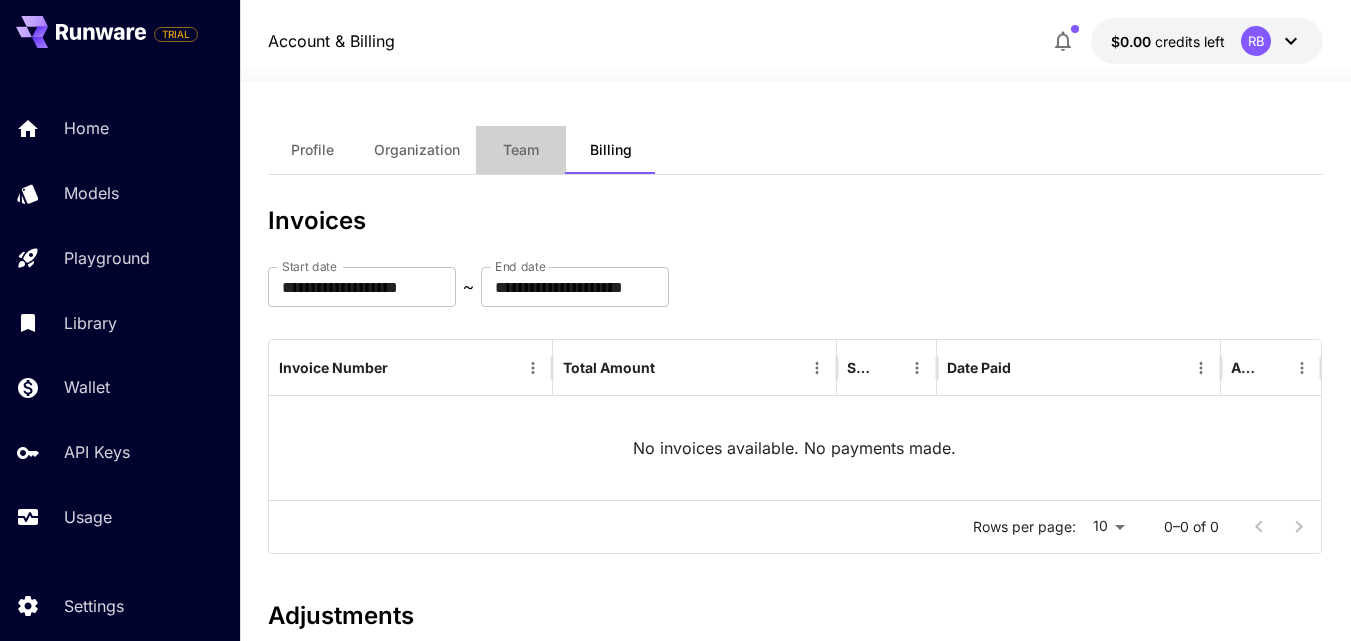 click on "Team" at bounding box center [521, 150] 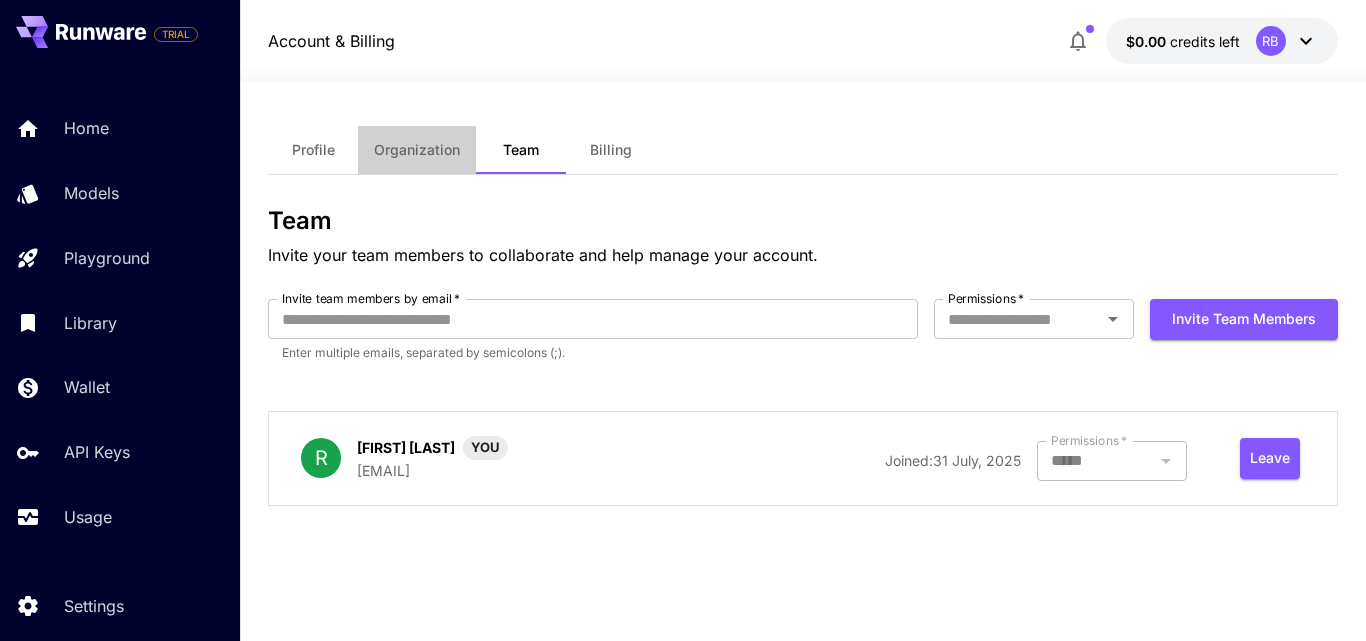 click on "Organization" at bounding box center [417, 150] 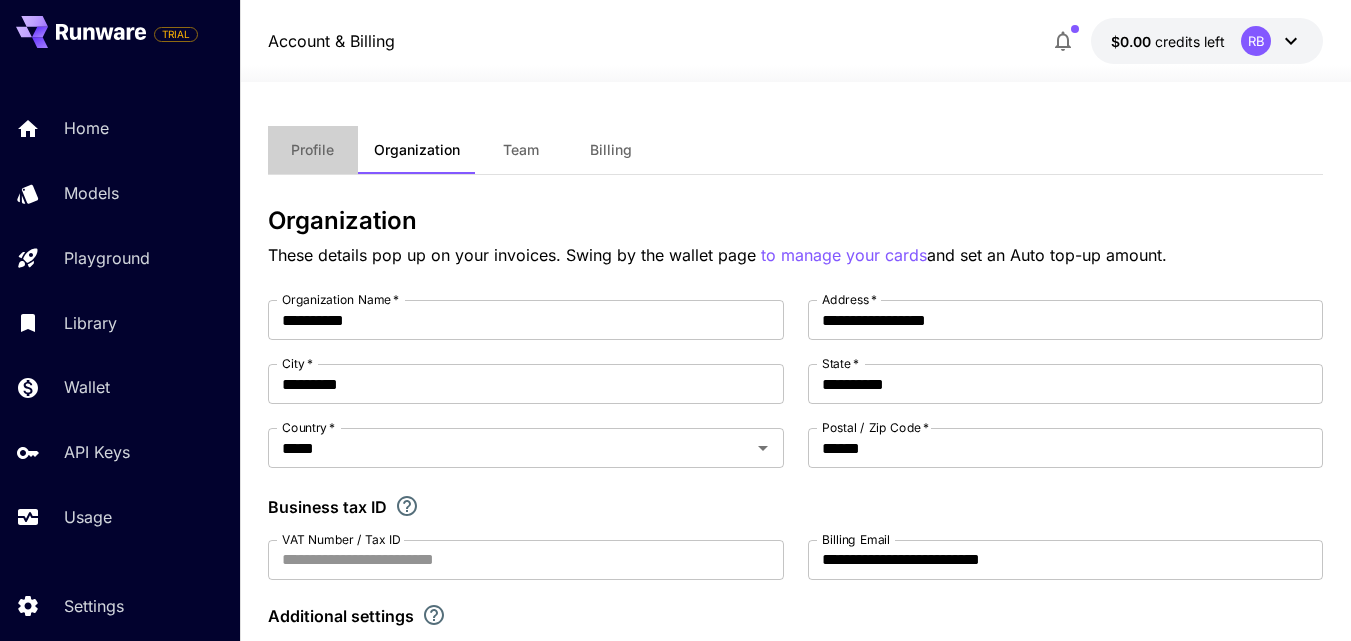 click on "Profile" at bounding box center [312, 150] 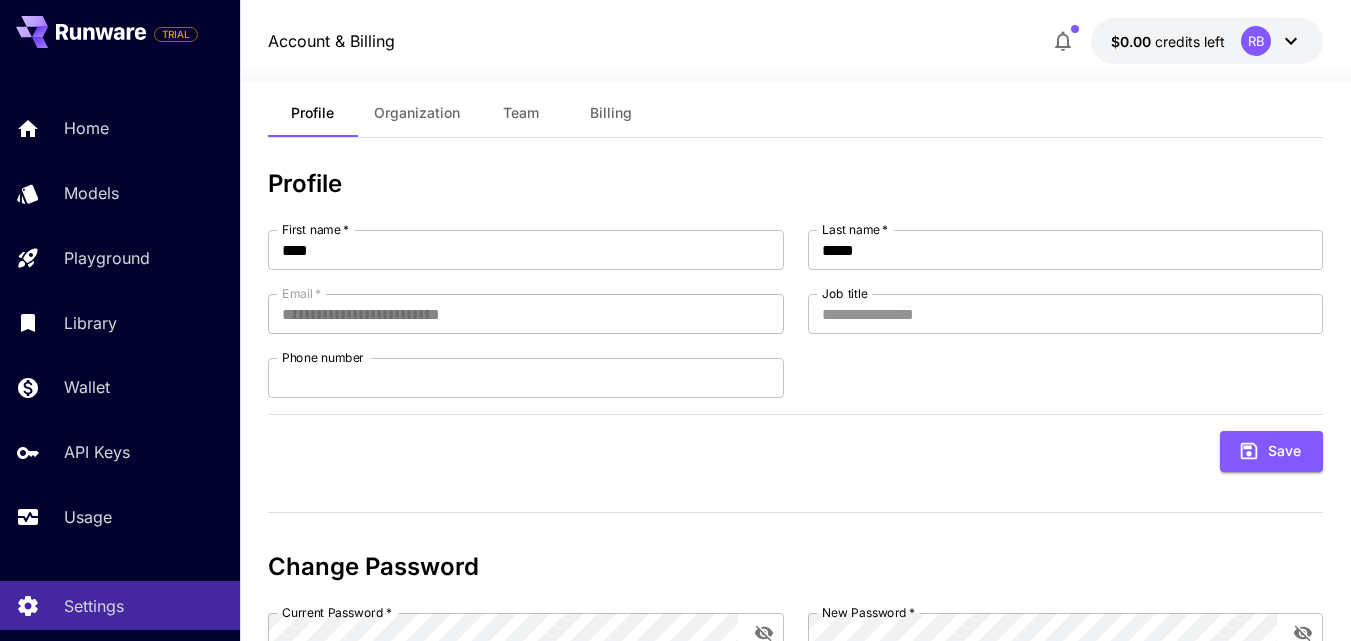 scroll, scrollTop: 0, scrollLeft: 0, axis: both 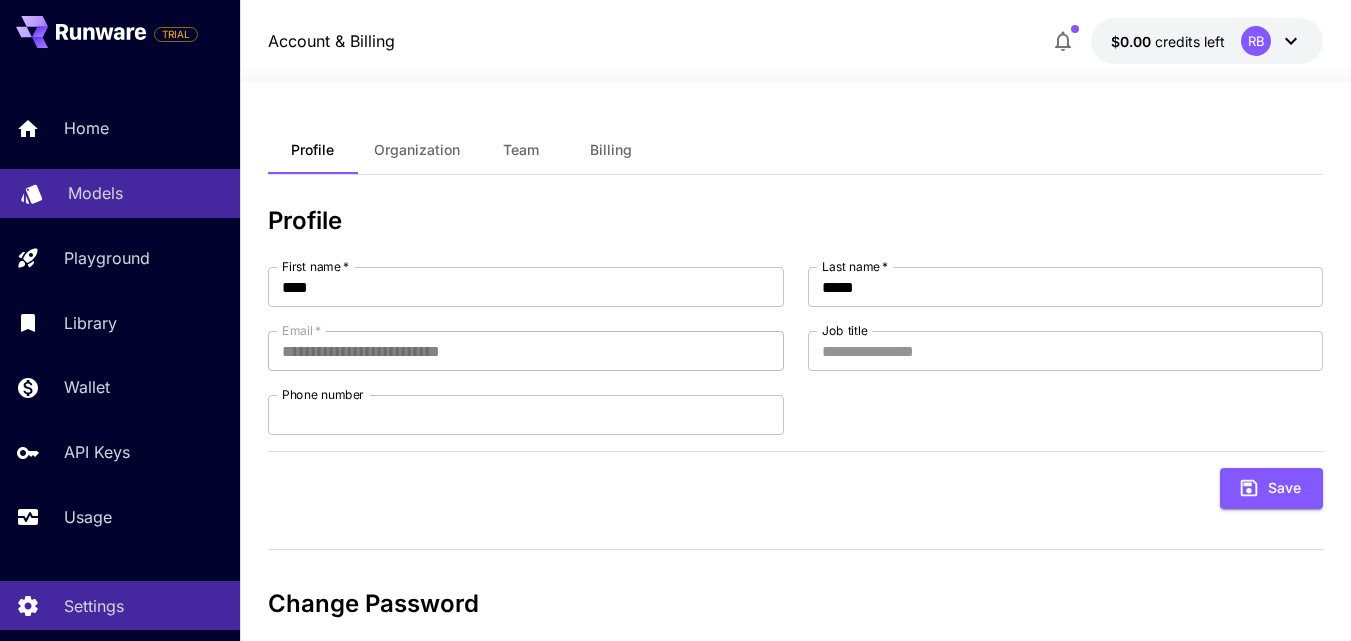 click on "Models" at bounding box center (95, 193) 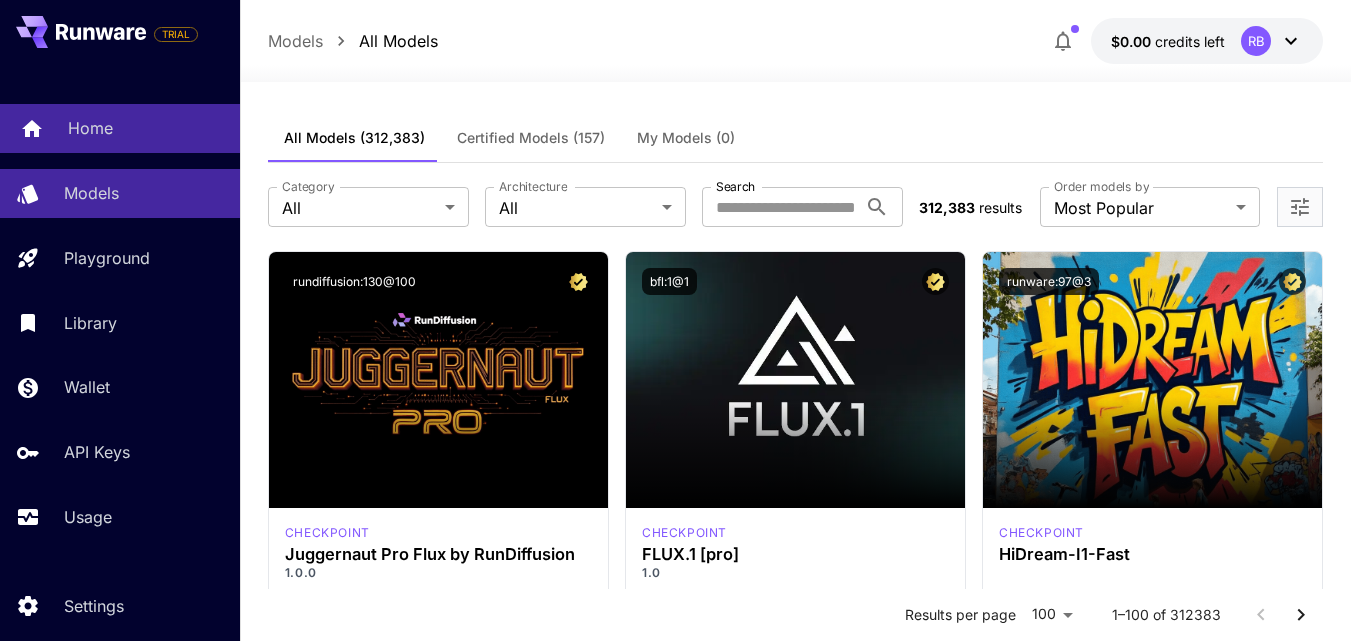 click on "Home" at bounding box center (146, 128) 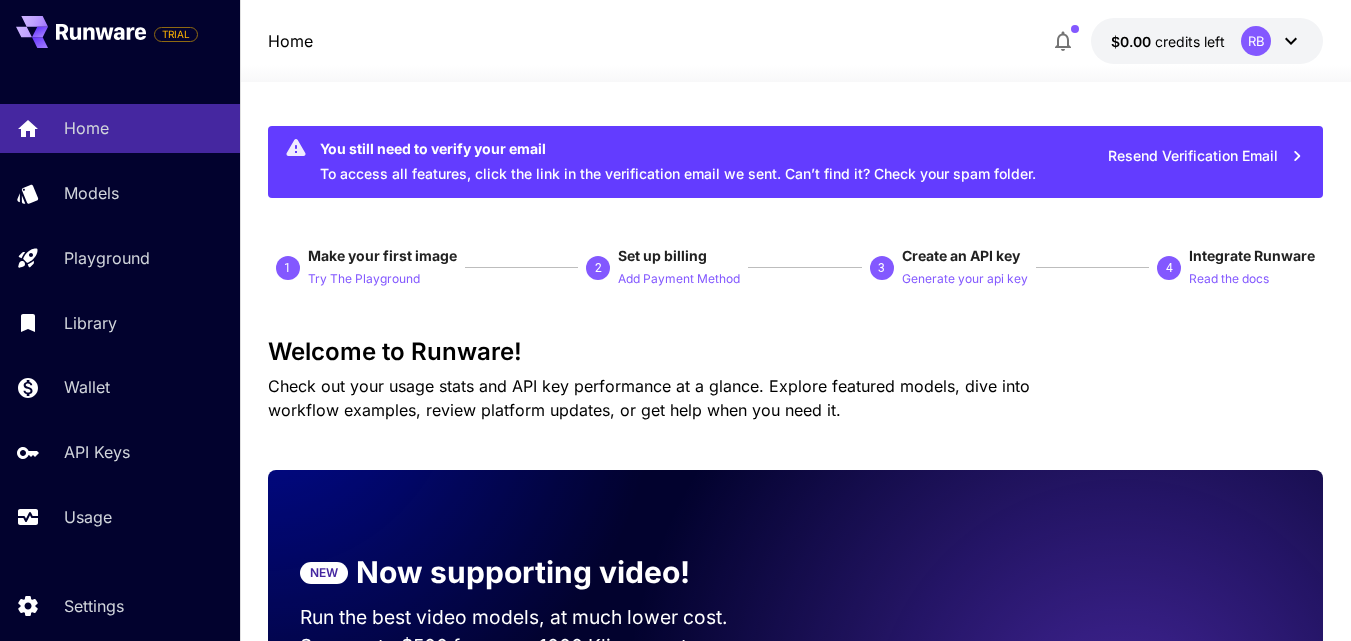 click 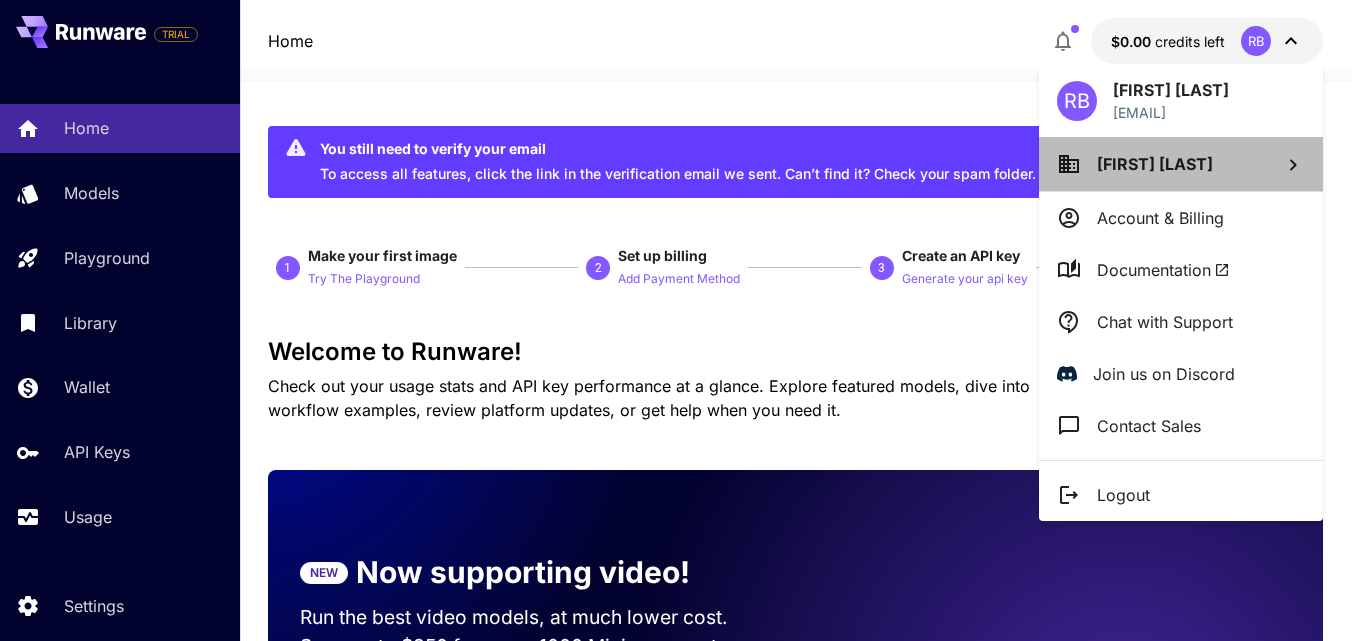 click 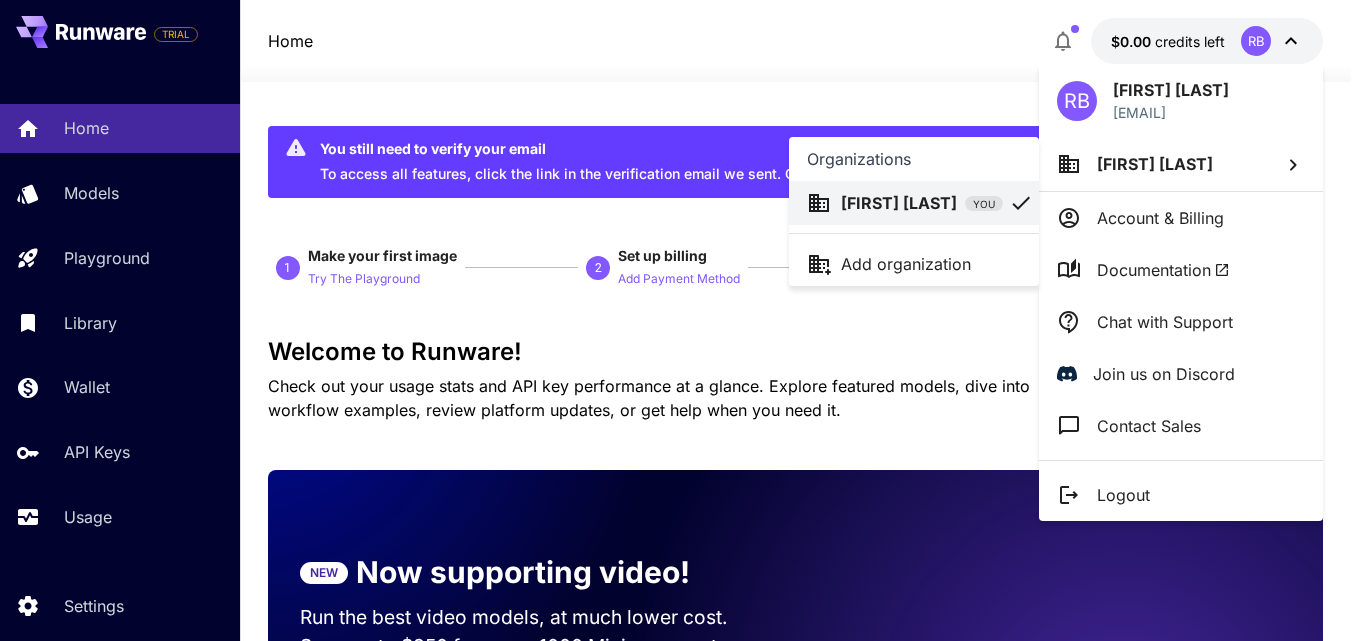 click at bounding box center [683, 320] 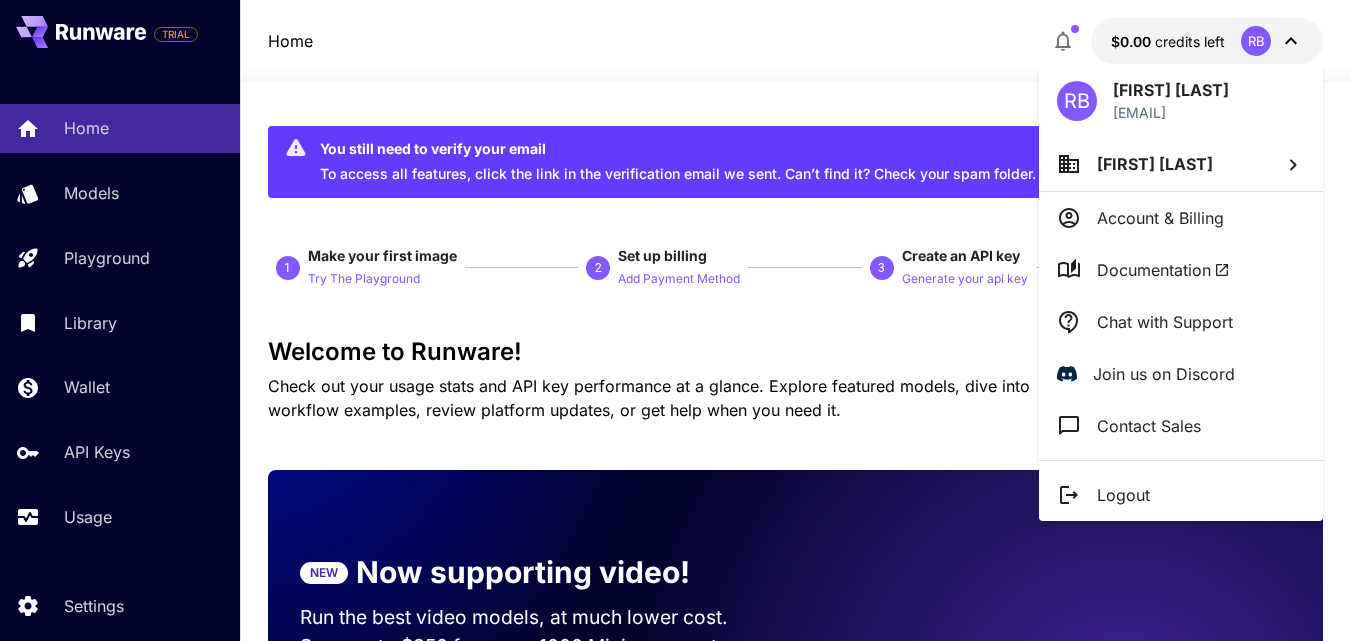 click at bounding box center (683, 320) 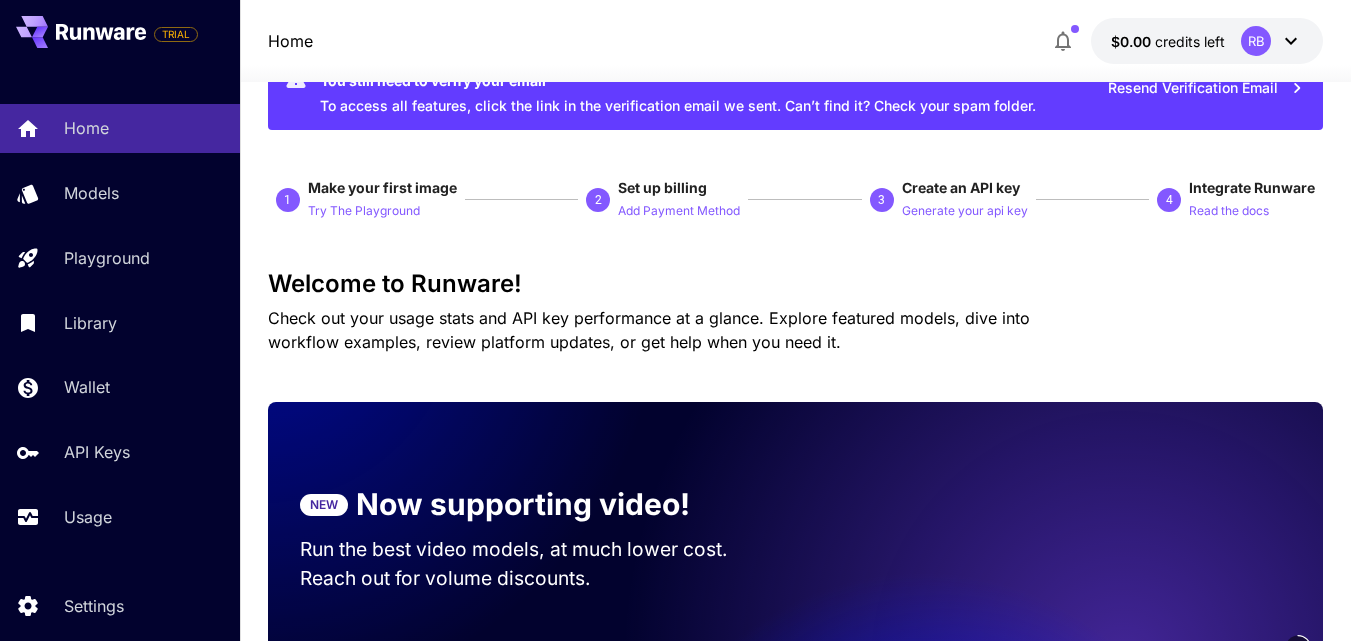 scroll, scrollTop: 0, scrollLeft: 0, axis: both 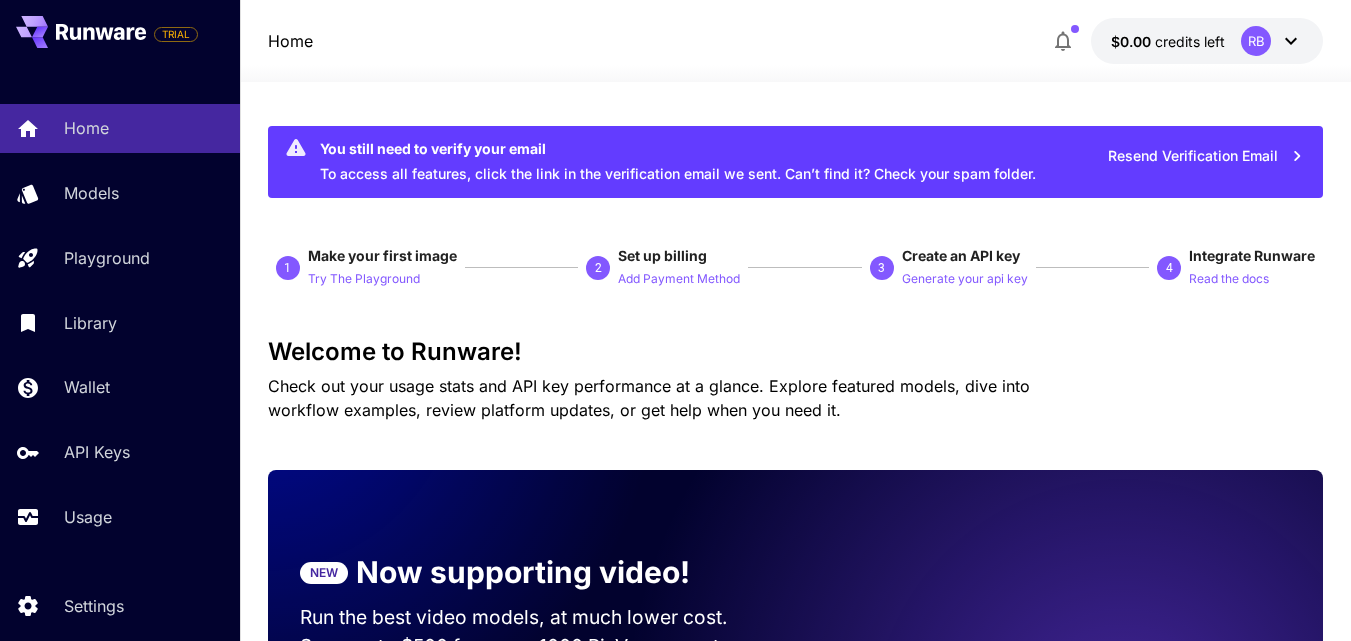 click on "RB" at bounding box center (1256, 41) 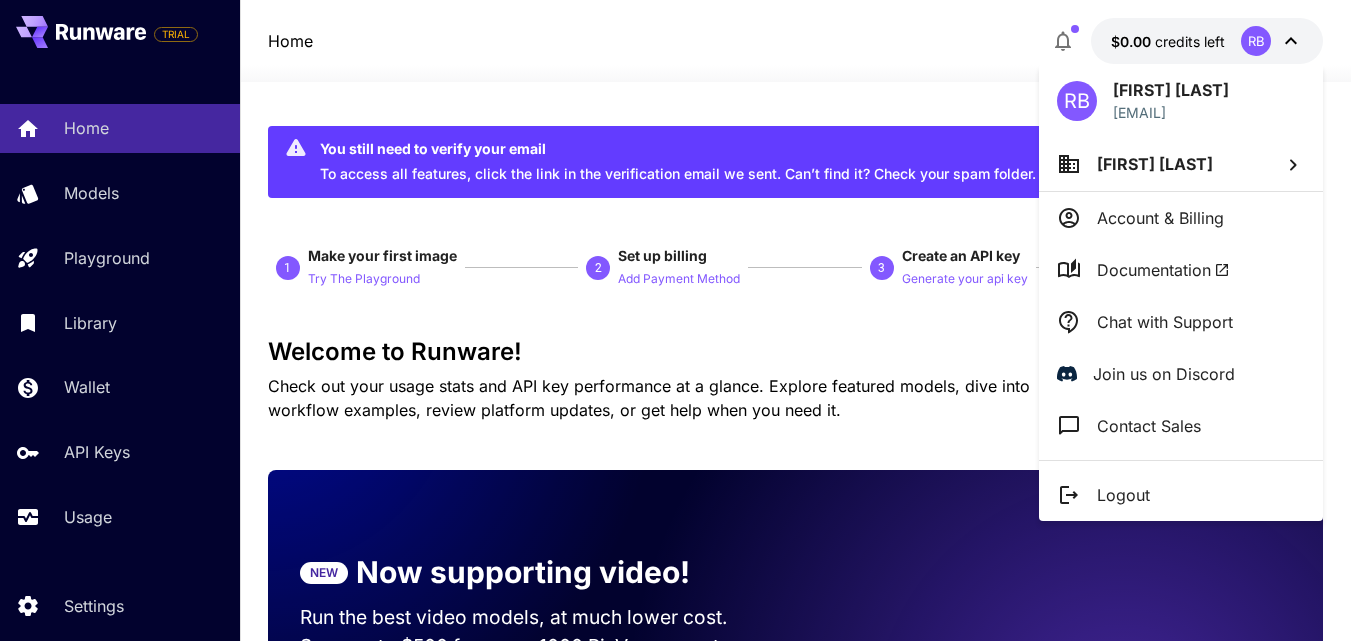 click at bounding box center (683, 320) 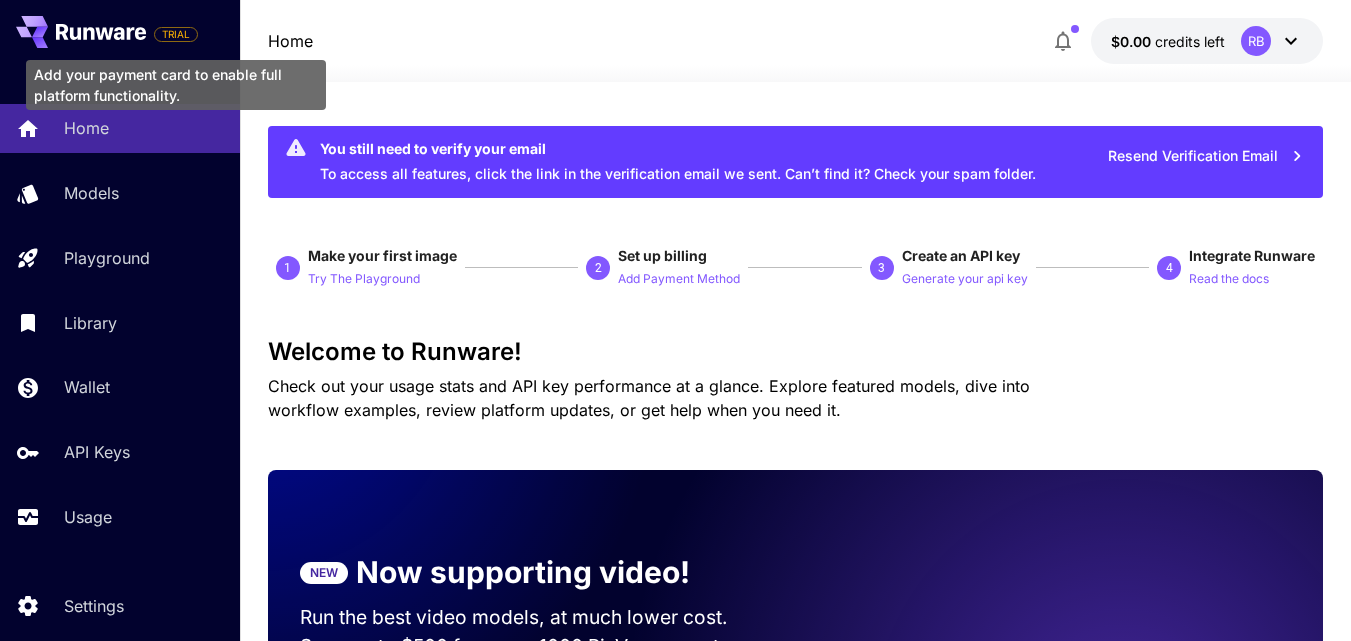 click on "TRIAL" at bounding box center (176, 34) 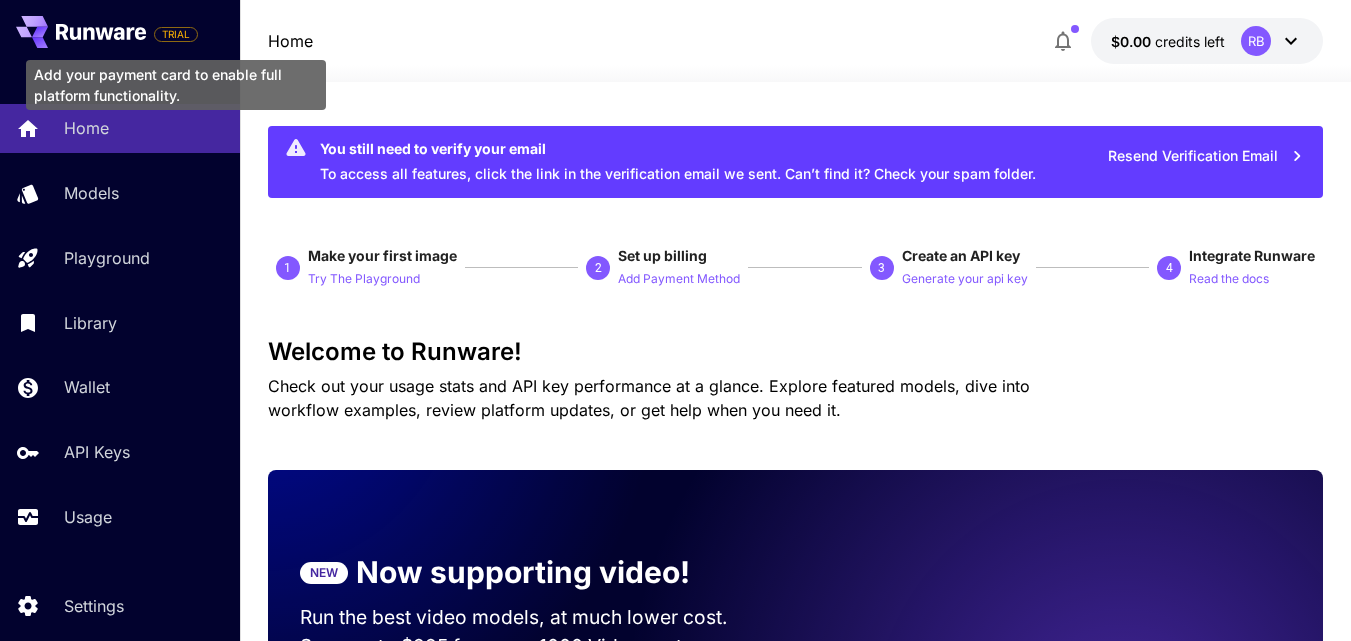 click on "TRIAL" at bounding box center [176, 34] 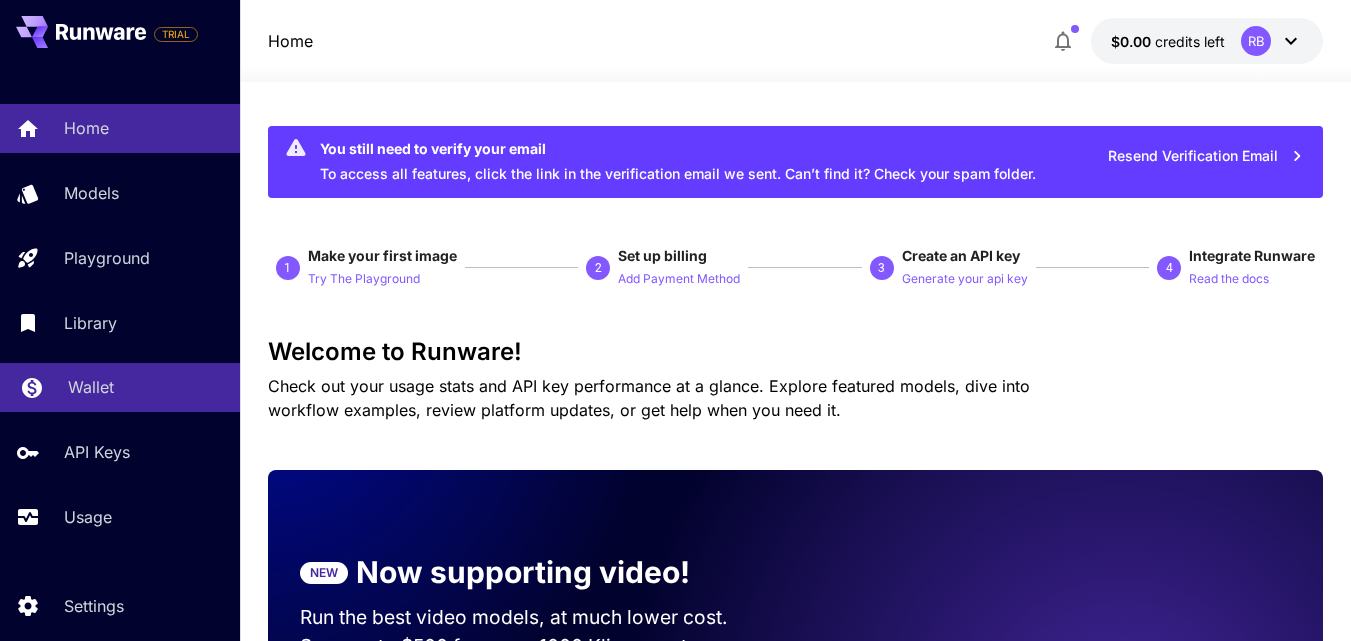 drag, startPoint x: 101, startPoint y: 379, endPoint x: 140, endPoint y: 369, distance: 40.261642 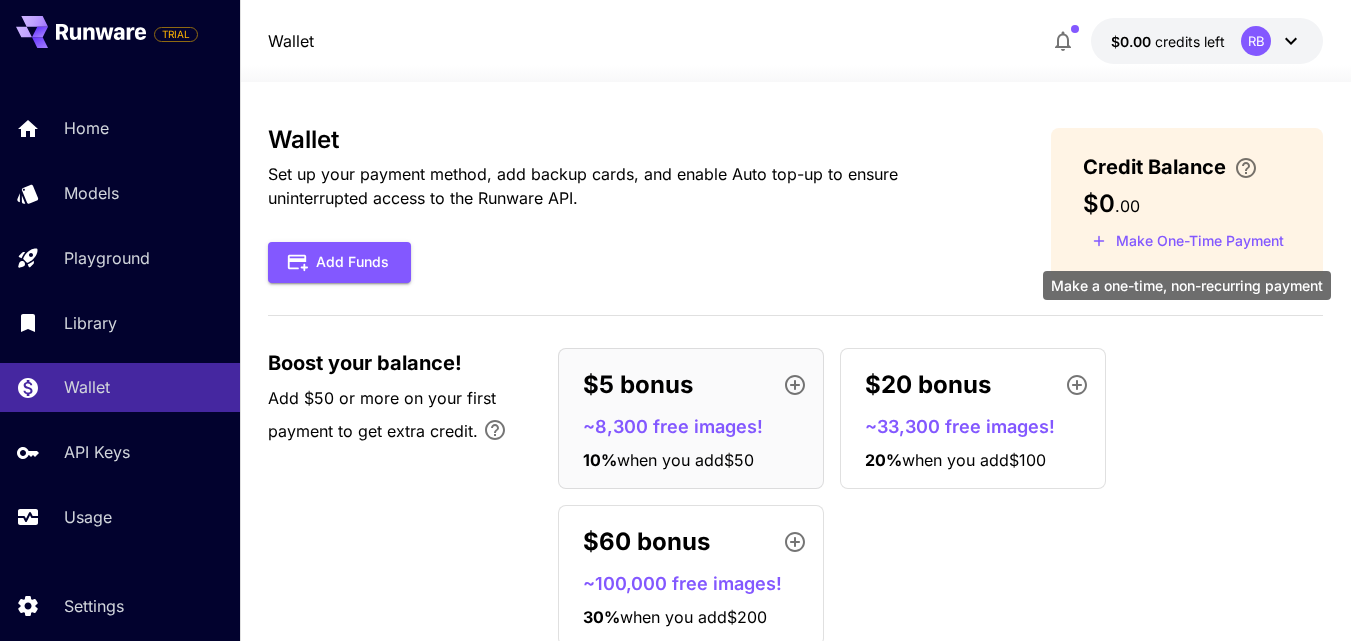 click on "Make One-Time Payment" at bounding box center (1188, 241) 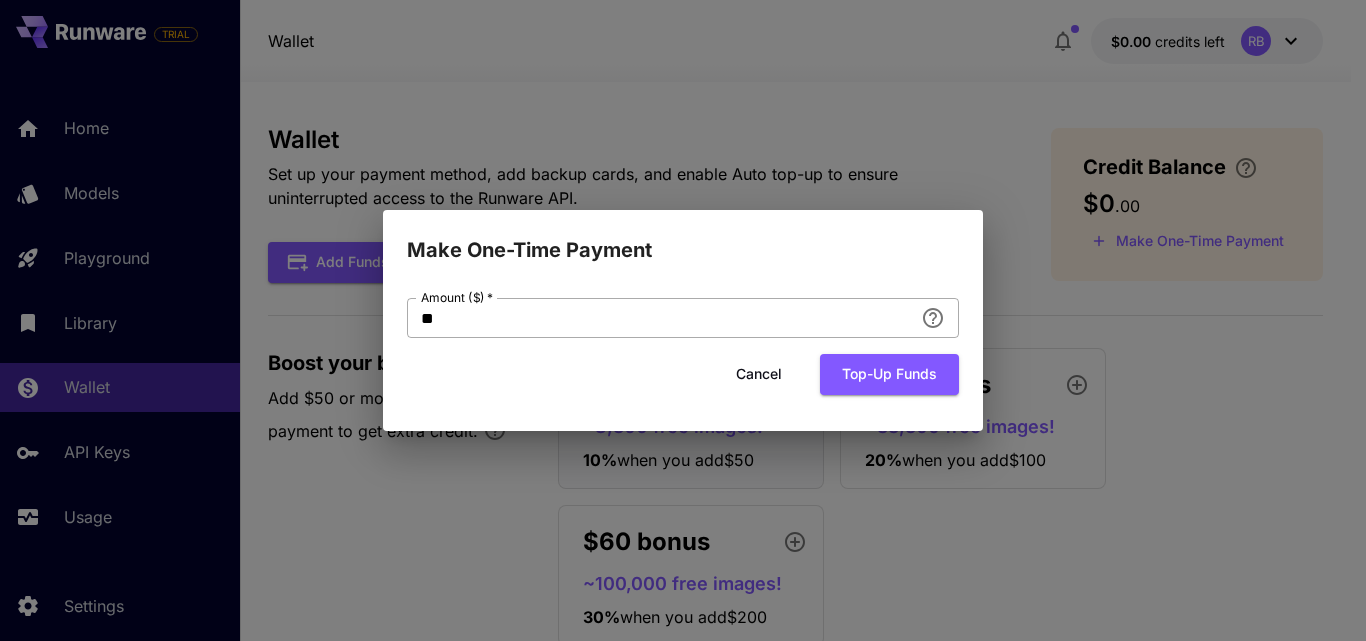 click on "**" at bounding box center [660, 318] 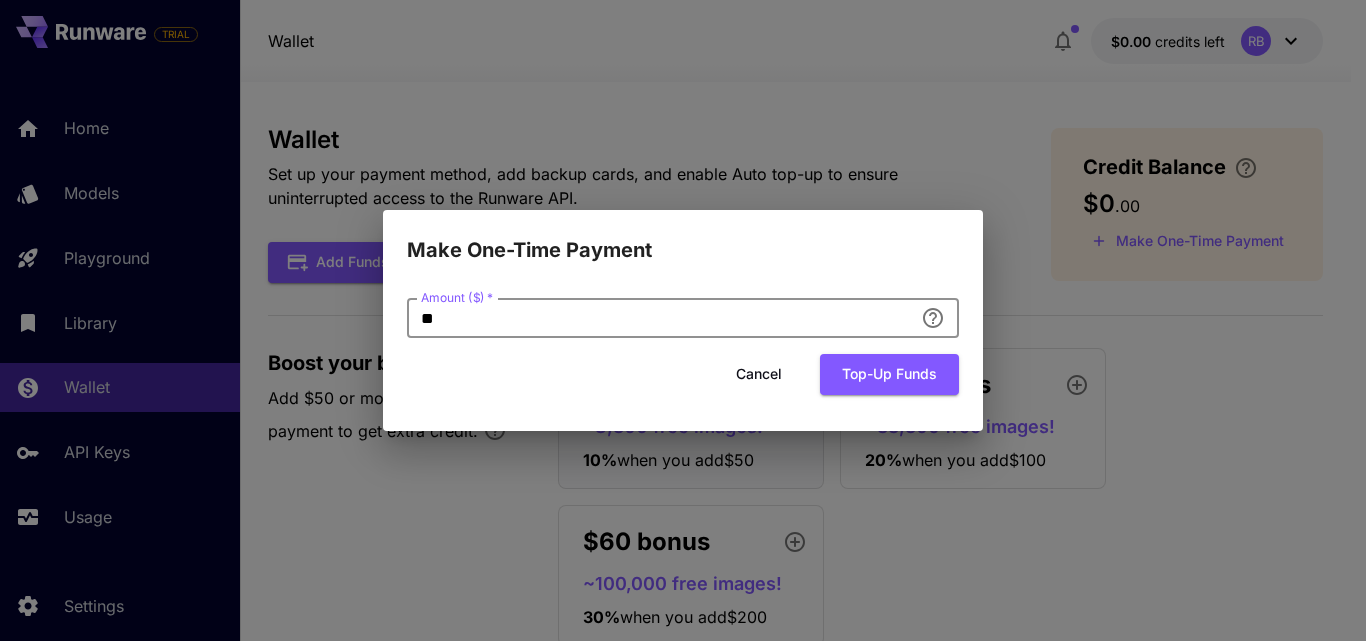 type on "*" 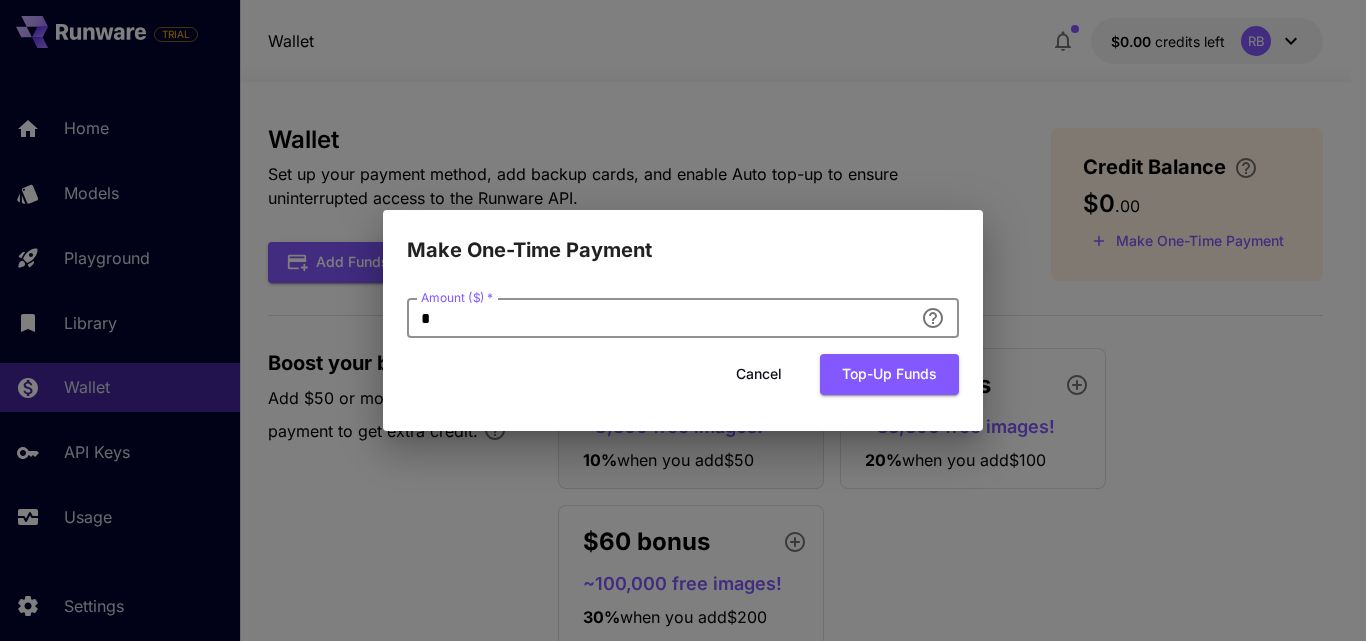 type on "*" 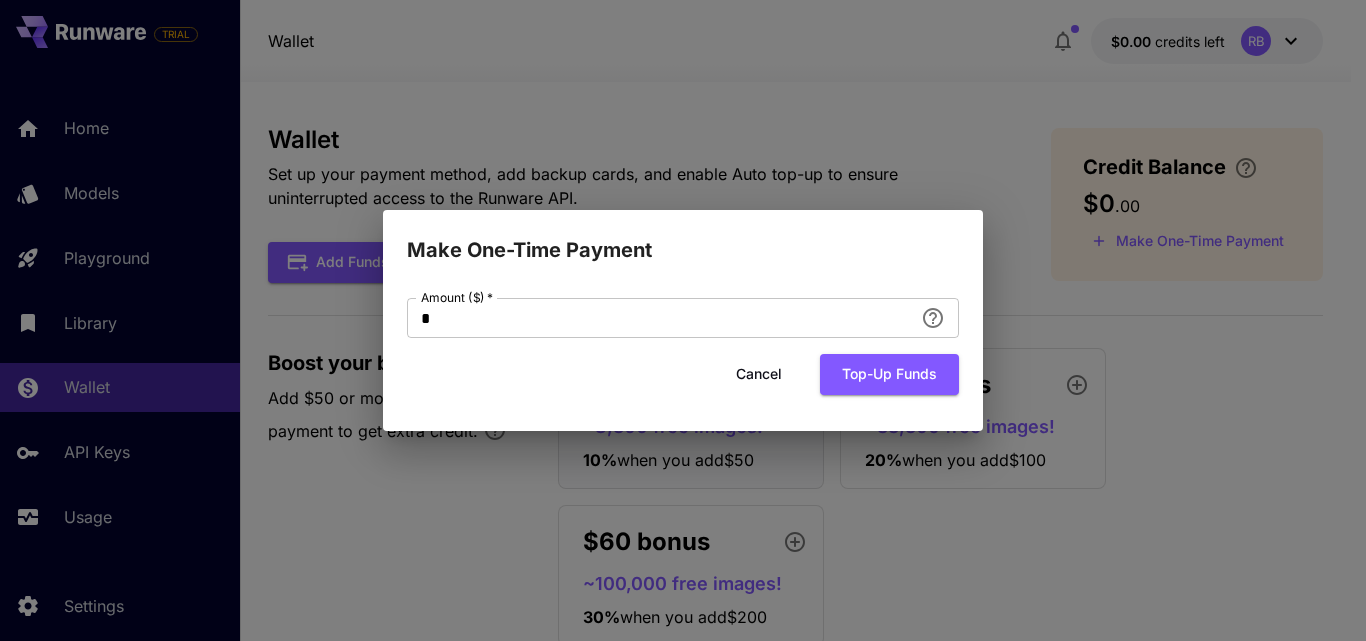click on "Cancel Top-up funds" at bounding box center (683, 374) 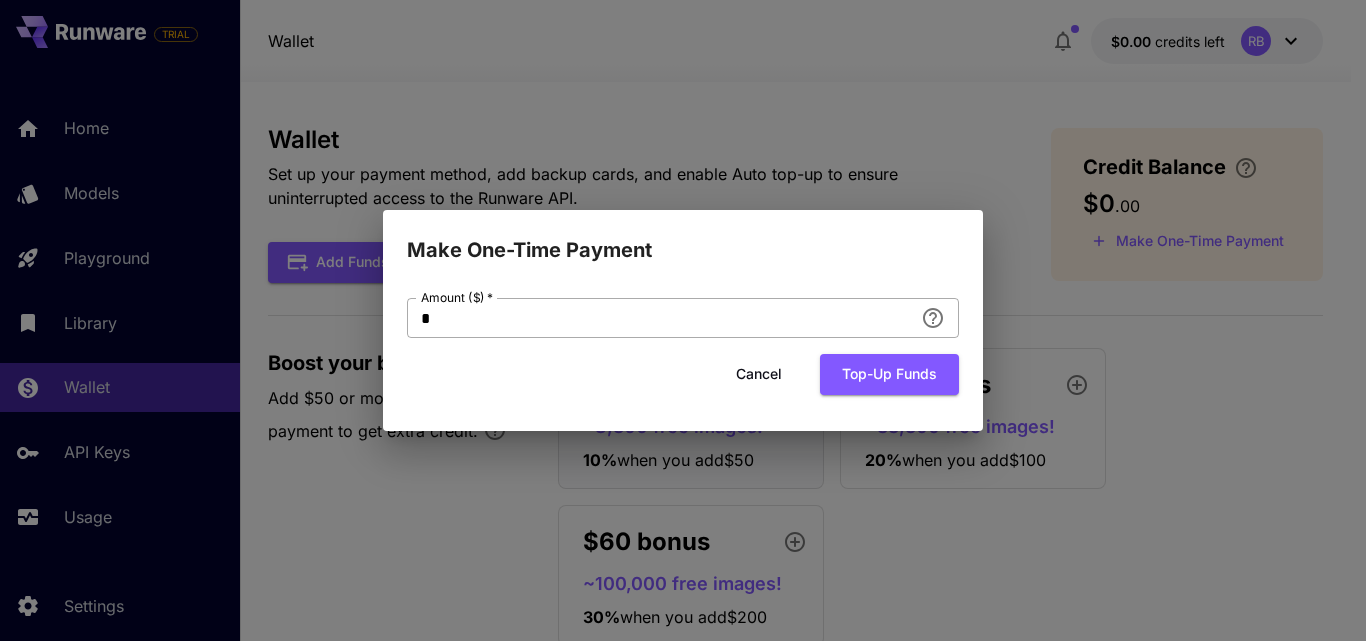 click on "*" at bounding box center [660, 318] 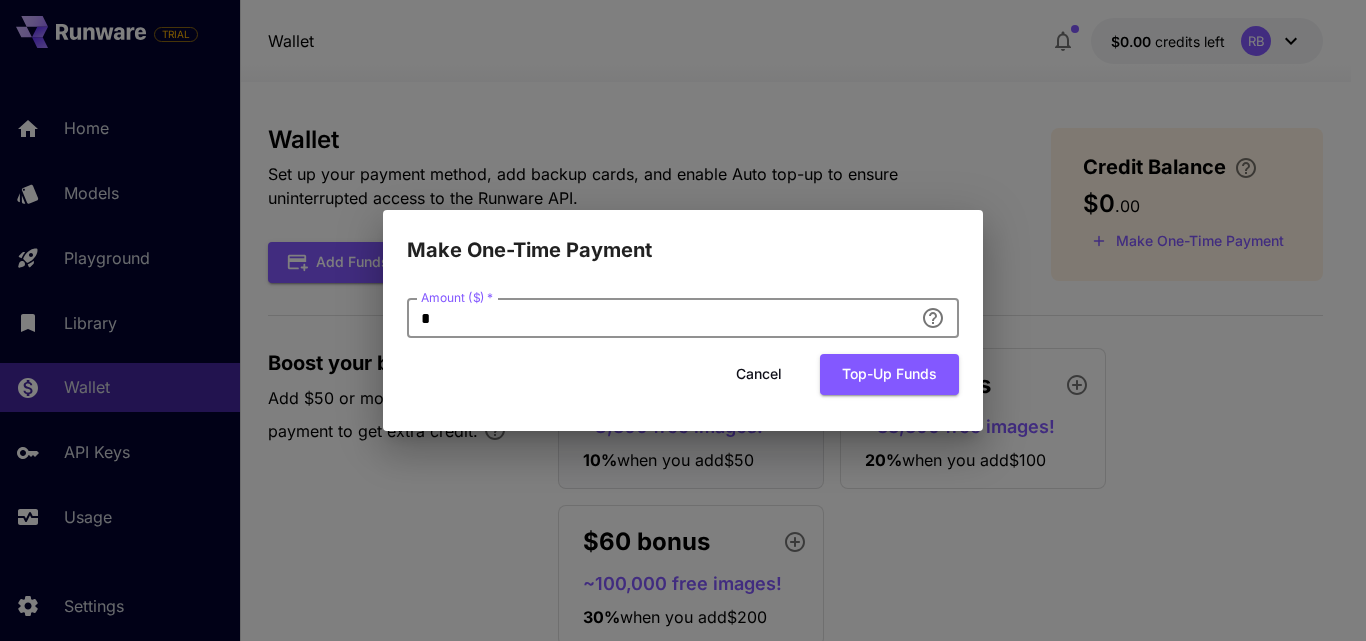 type on "*" 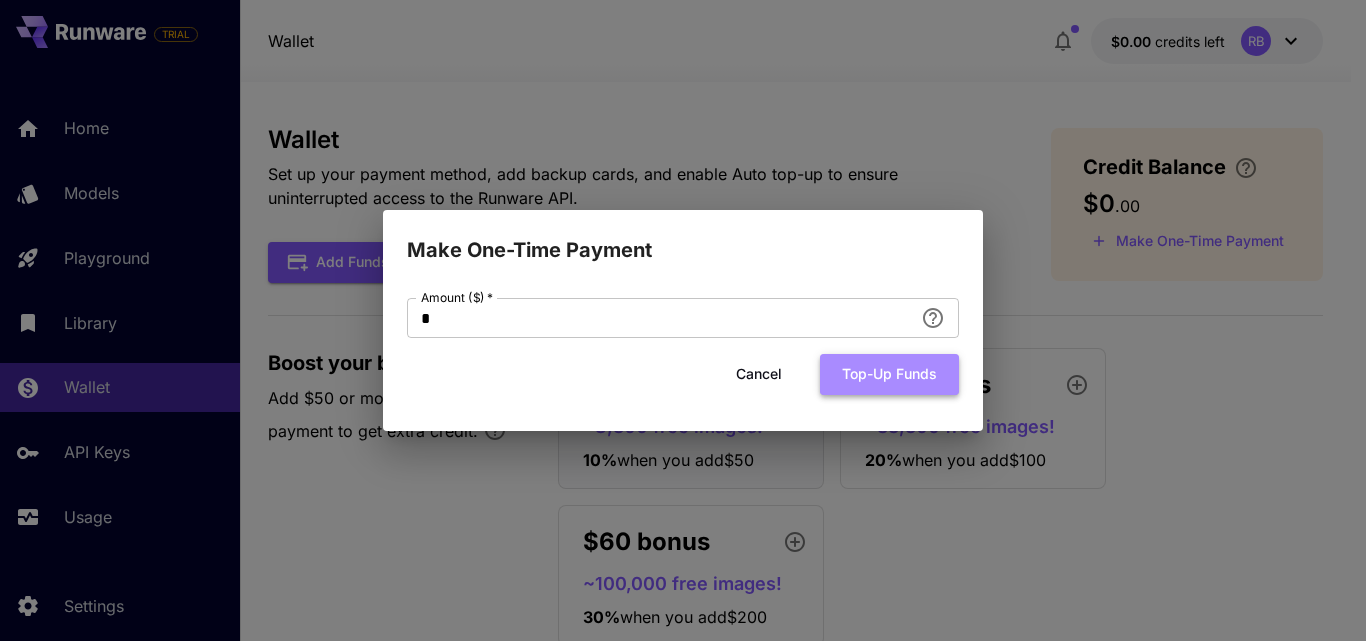 click on "Top-up funds" at bounding box center [889, 374] 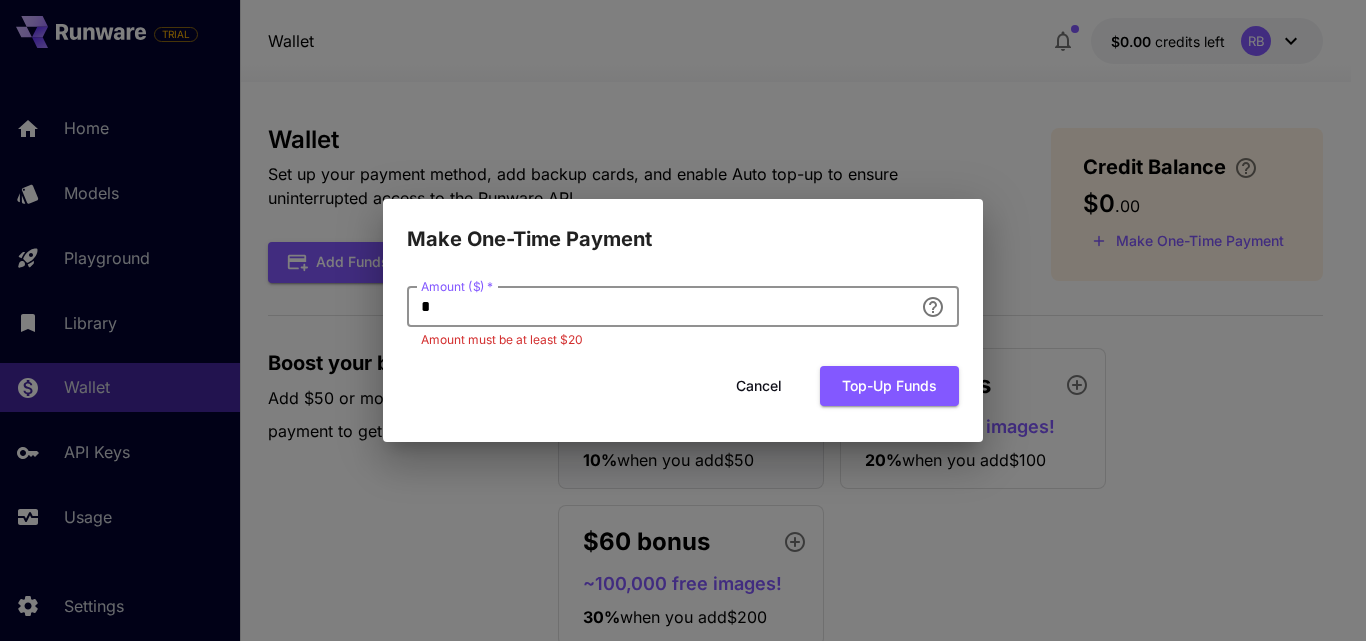 click on "*" at bounding box center [660, 307] 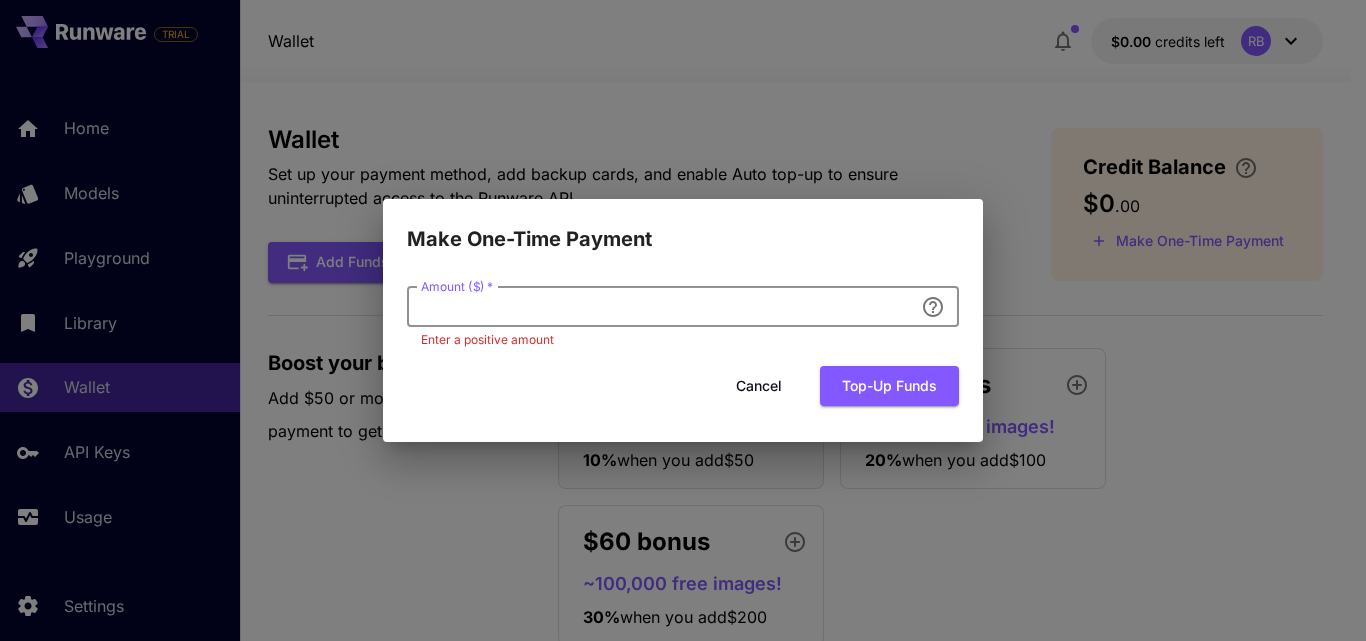 type 